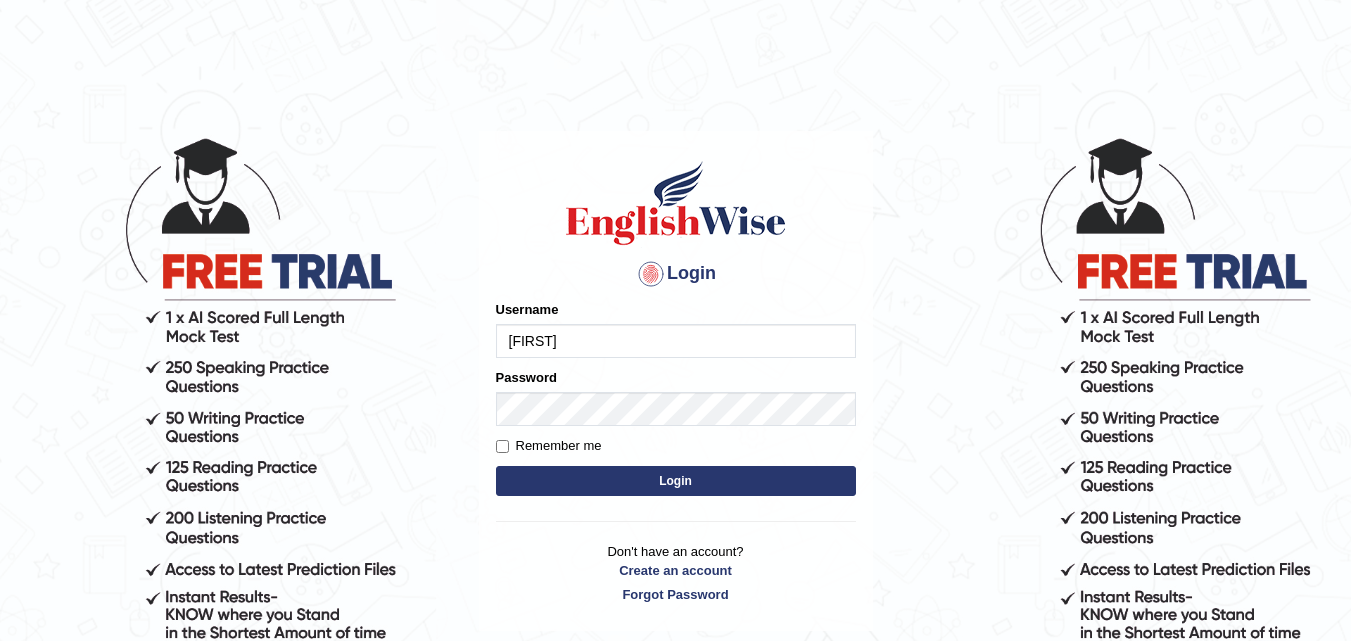scroll, scrollTop: 0, scrollLeft: 0, axis: both 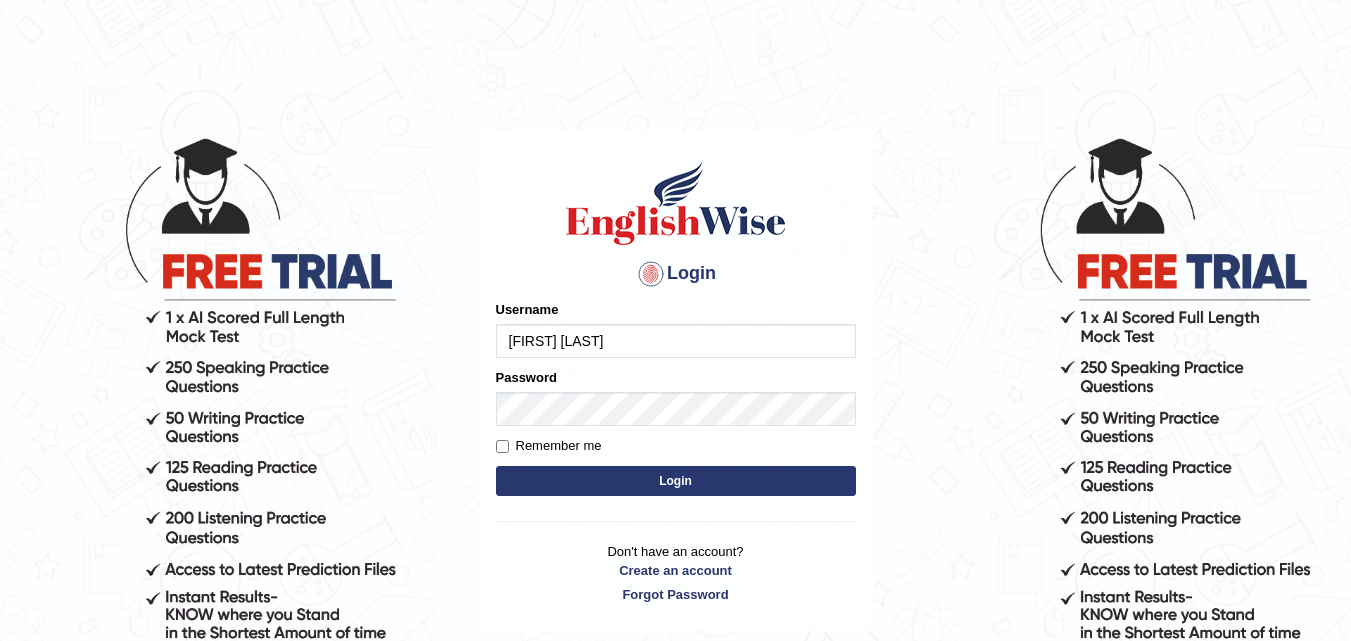 type on "[FIRST] [LAST]" 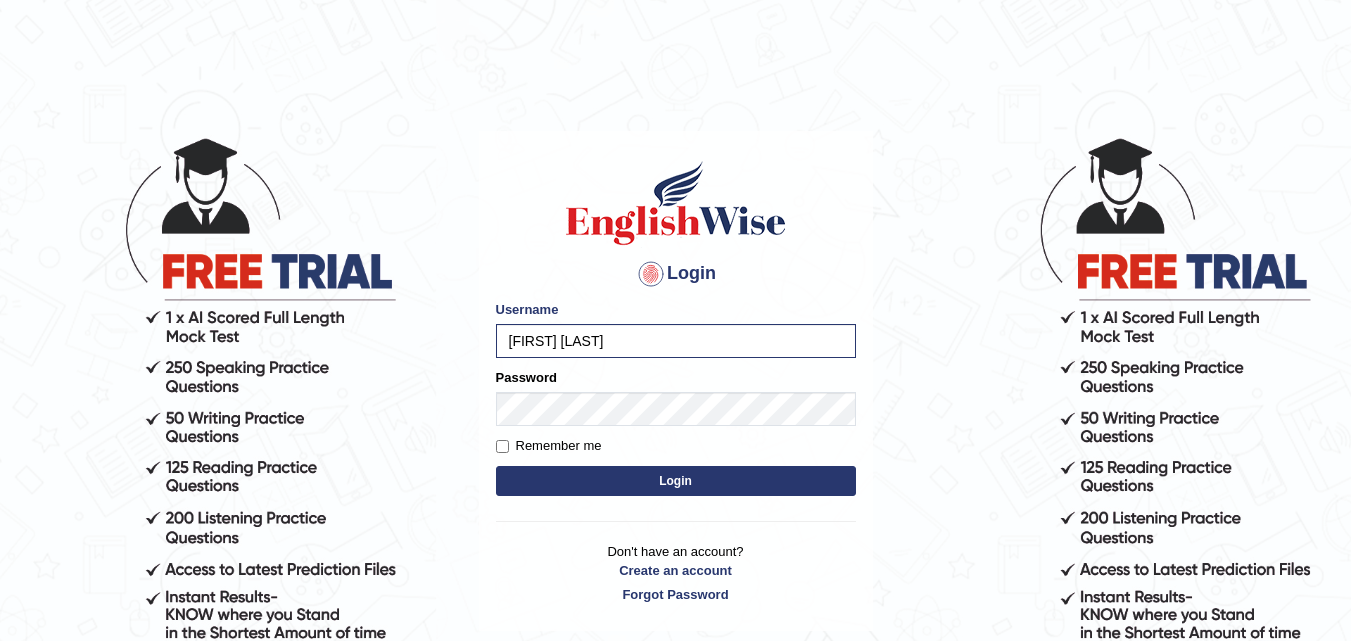 click on "Login" at bounding box center [676, 481] 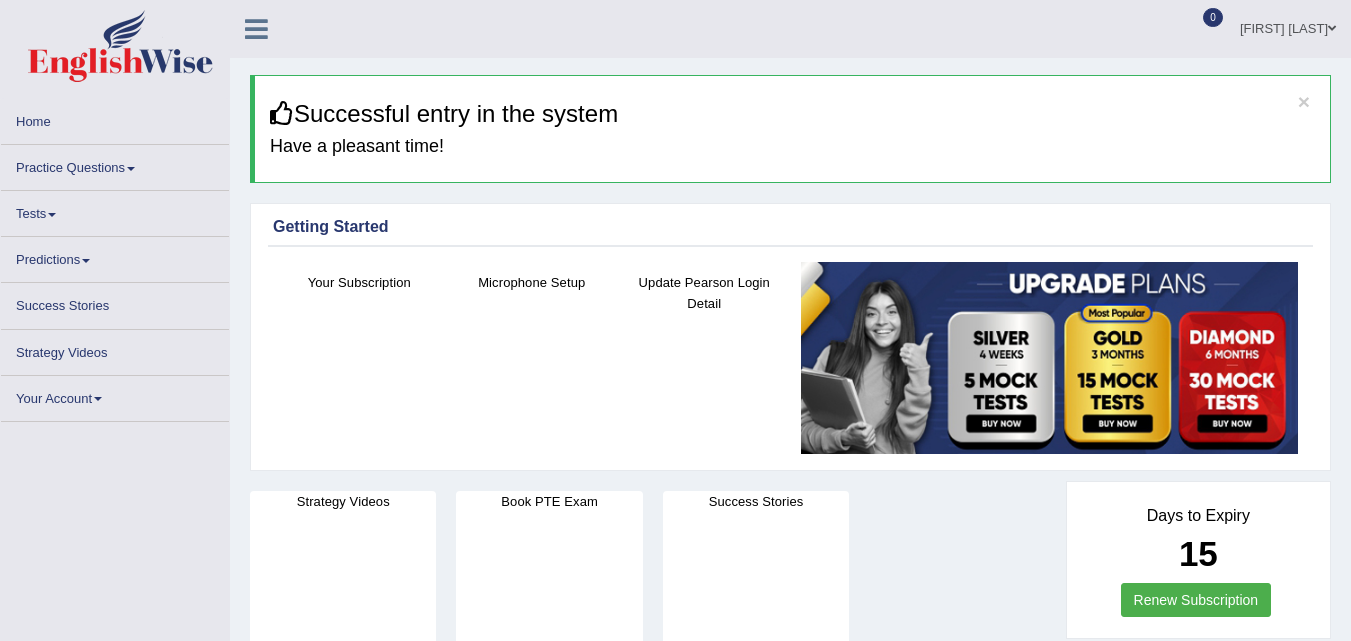scroll, scrollTop: 0, scrollLeft: 0, axis: both 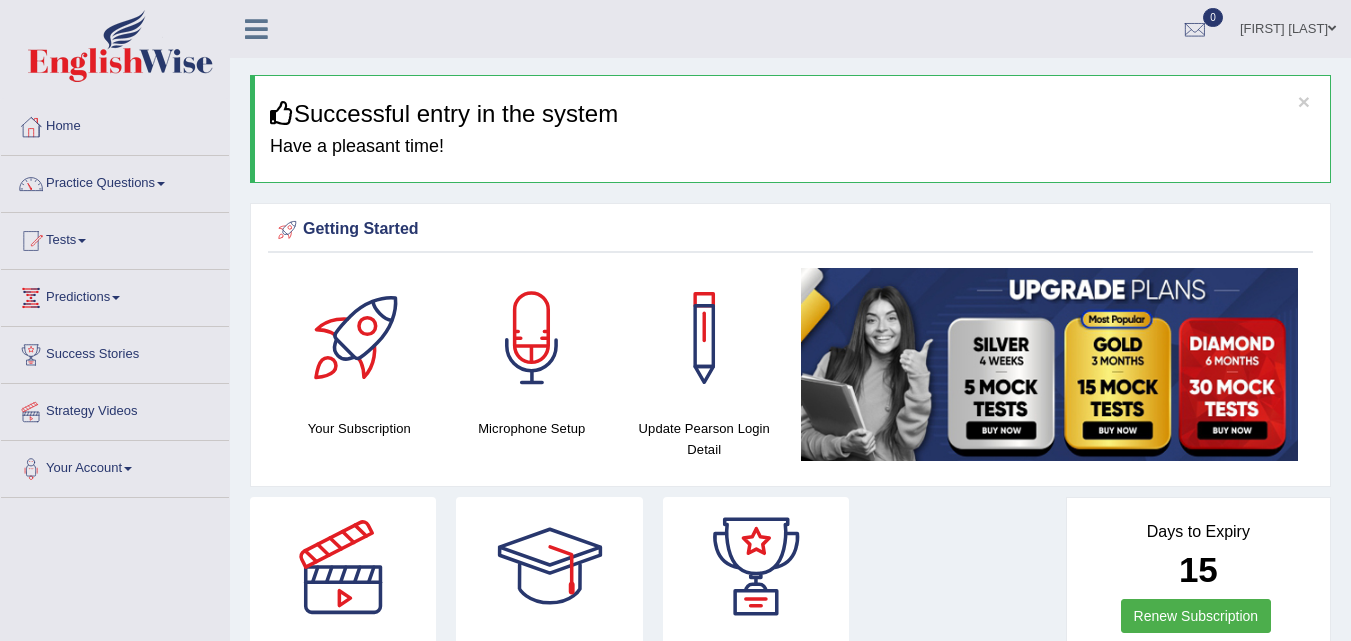 click on "Toggle navigation
Home
Practice Questions   Speaking Practice Read Aloud
Repeat Sentence
Describe Image
Re-tell Lecture
Answer Short Question
Summarize Group Discussion
Respond To A Situation
Writing Practice  Summarize Written Text
Write Essay
Reading Practice  Reading & Writing: Fill In The Blanks
Choose Multiple Answers
Re-order Paragraphs
Fill In The Blanks
Choose Single Answer
Listening Practice  Summarize Spoken Text
Highlight Incorrect Words
Highlight Correct Summary
Select Missing Word
Choose Single Answer
Choose Multiple Answers
Fill In The Blanks
Write From Dictation
Pronunciation
Tests
Take Mock Test" at bounding box center (675, 320) 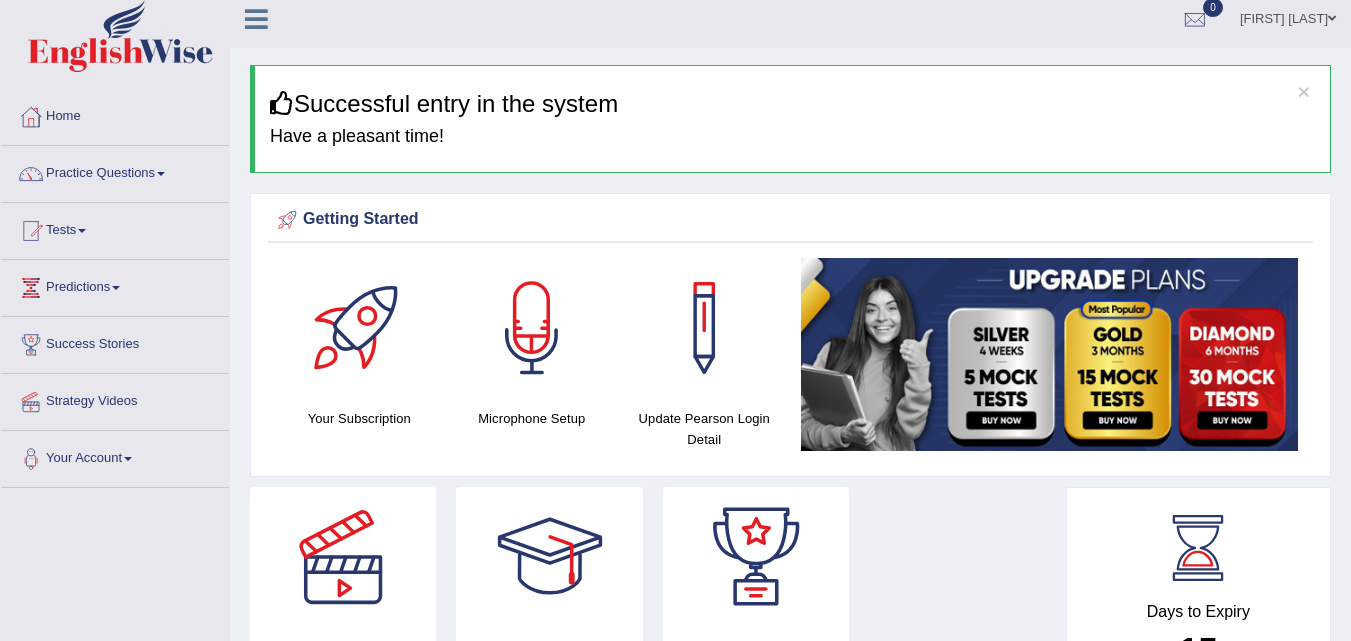 scroll, scrollTop: 0, scrollLeft: 0, axis: both 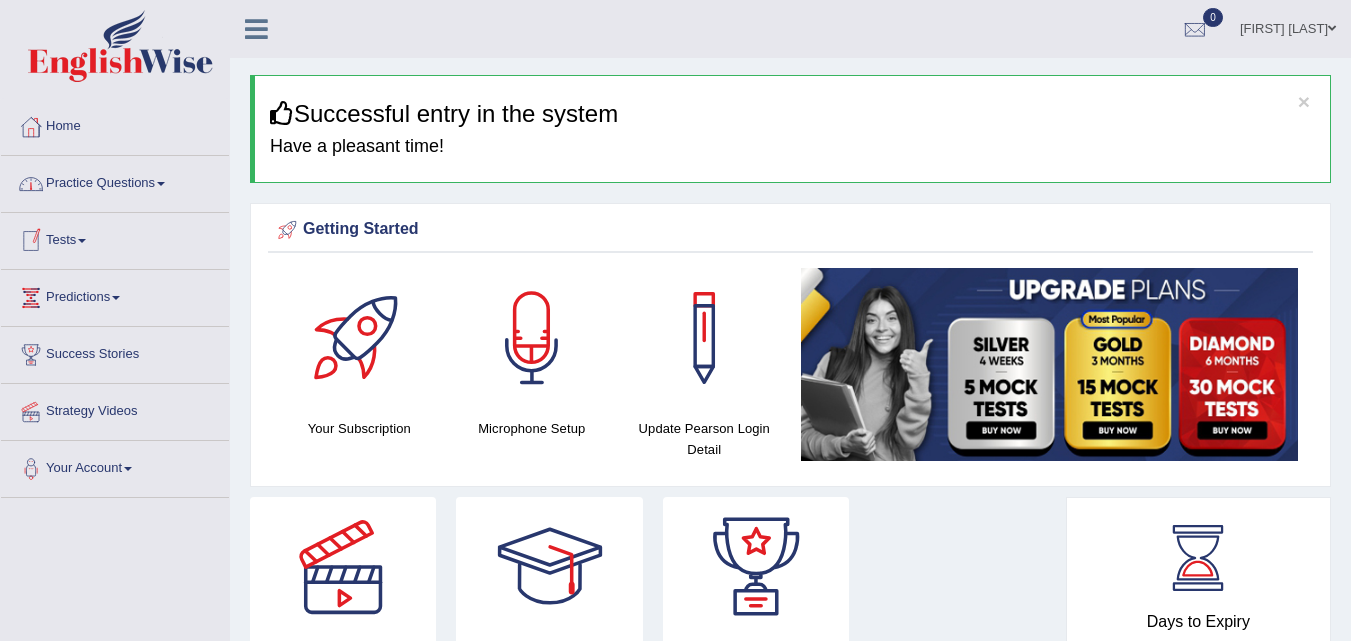 click on "Practice Questions" at bounding box center (115, 181) 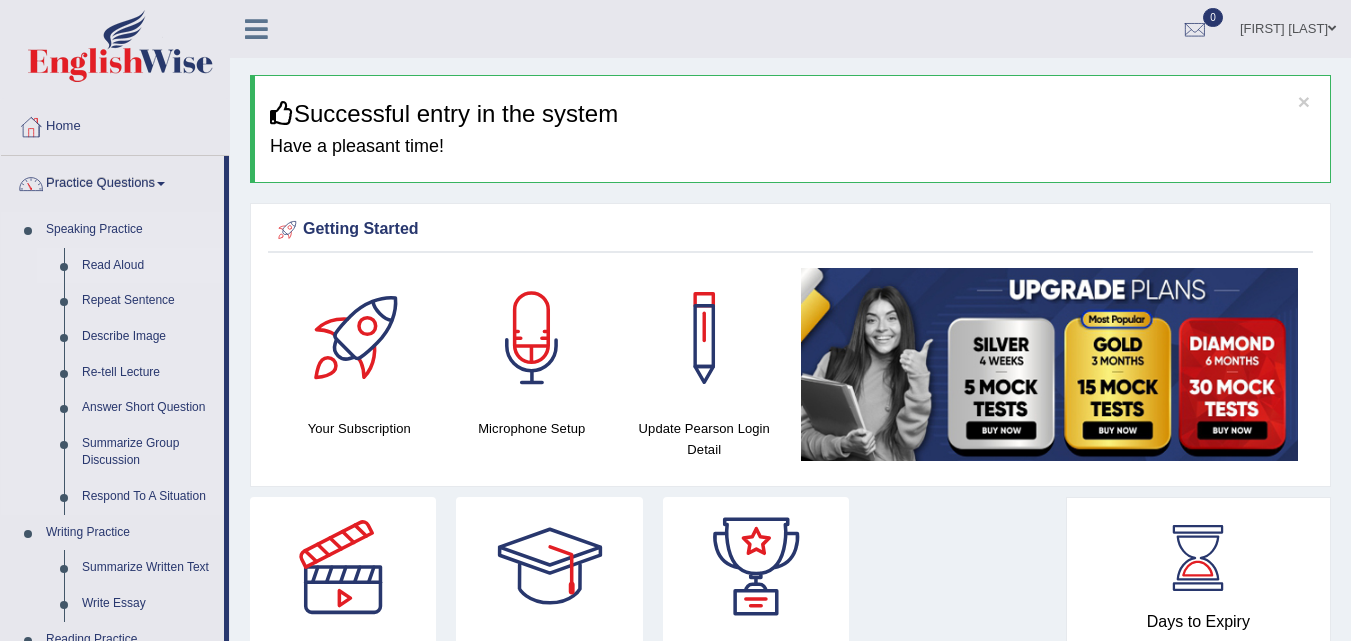click on "Read Aloud" at bounding box center [148, 266] 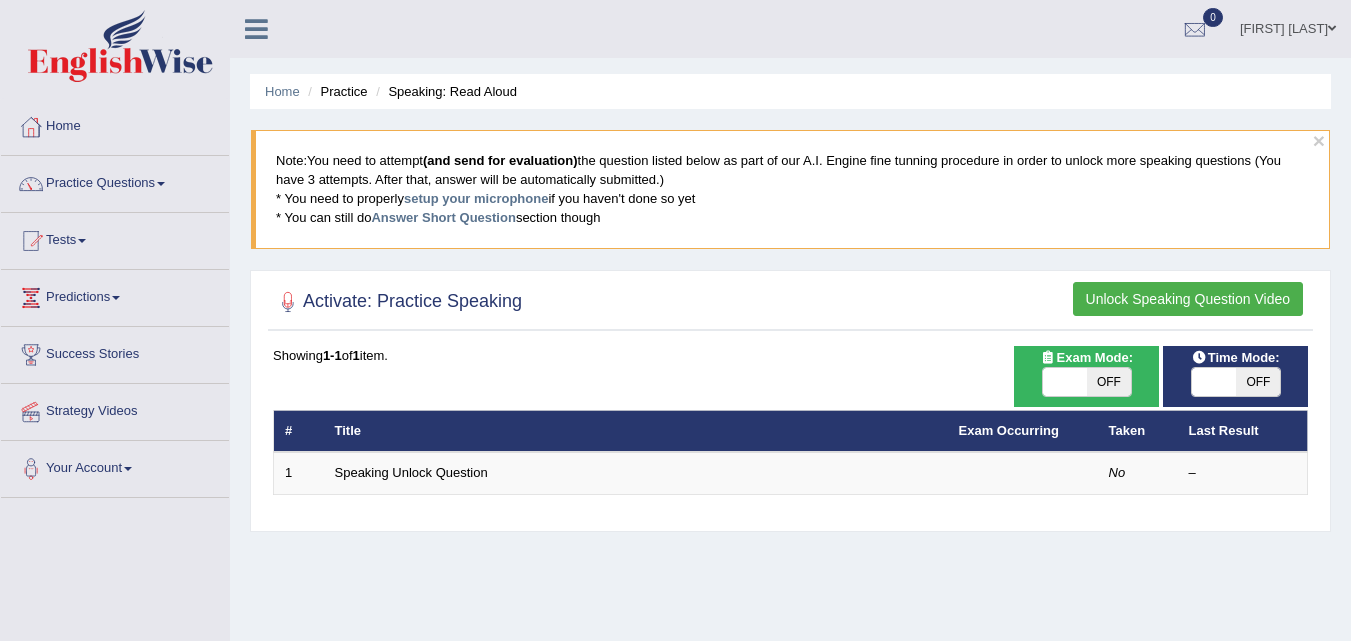 scroll, scrollTop: 0, scrollLeft: 0, axis: both 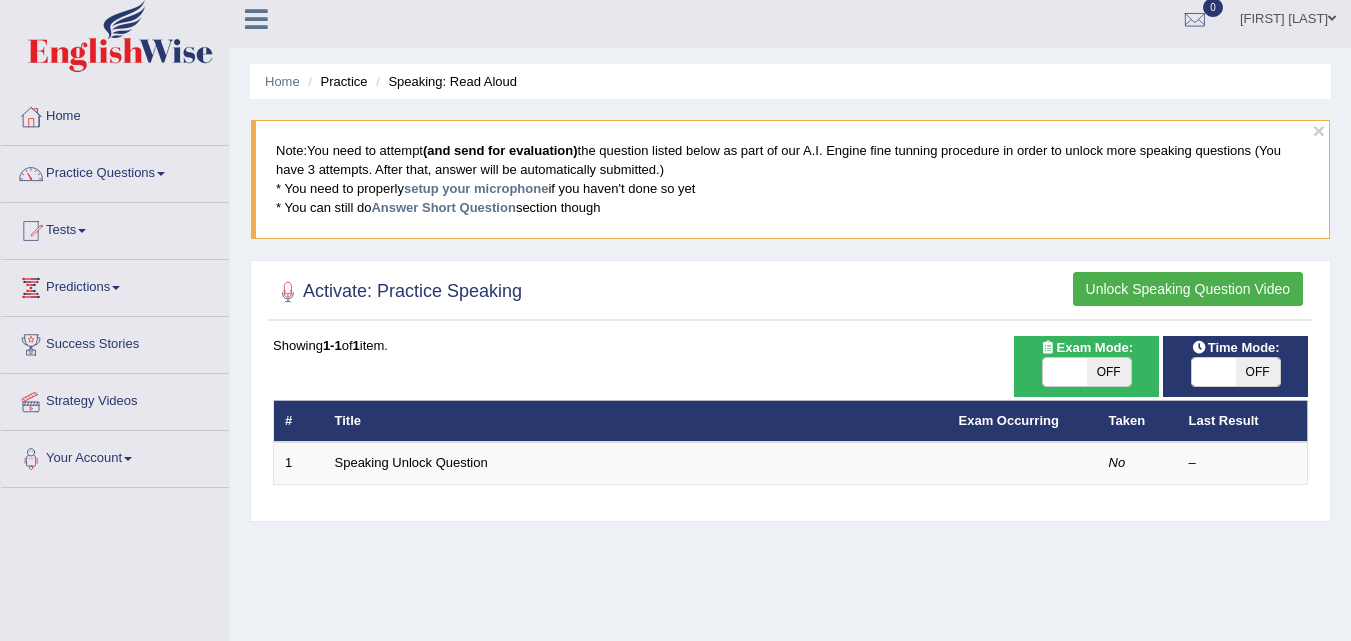 click on "Unlock Speaking Question Video" at bounding box center [1188, 289] 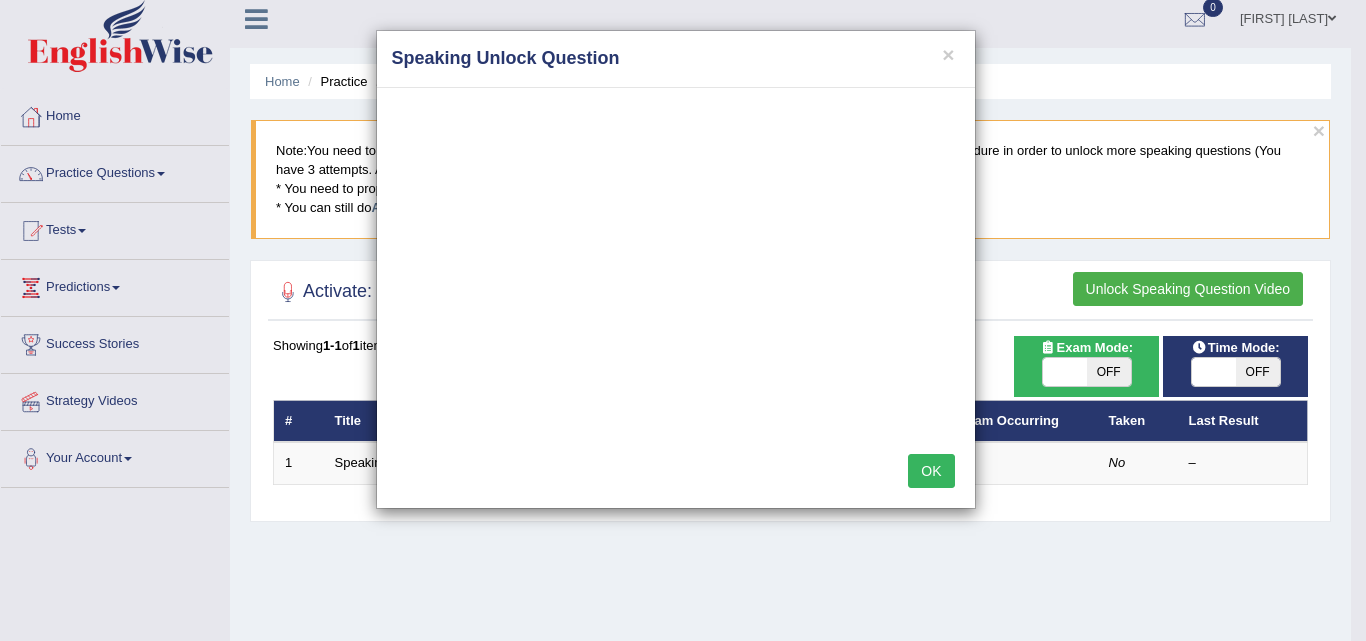 click on "× Speaking Unlock Question OK" at bounding box center [683, 320] 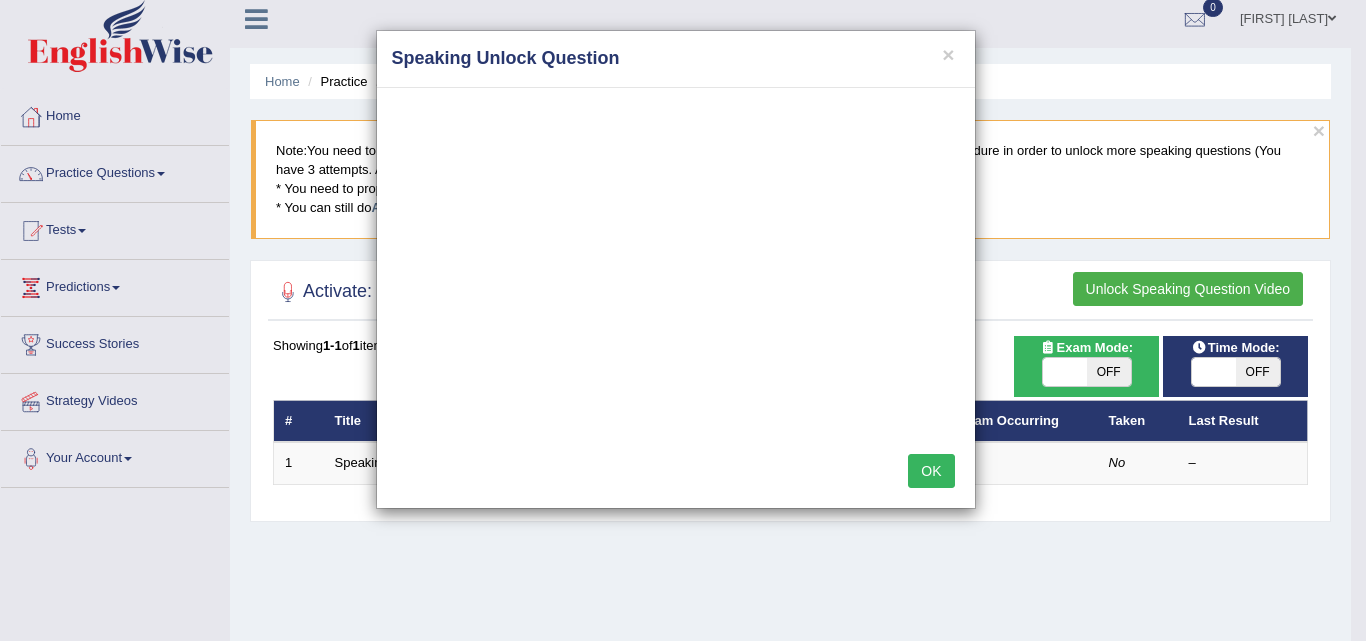 click on "OK" at bounding box center (931, 471) 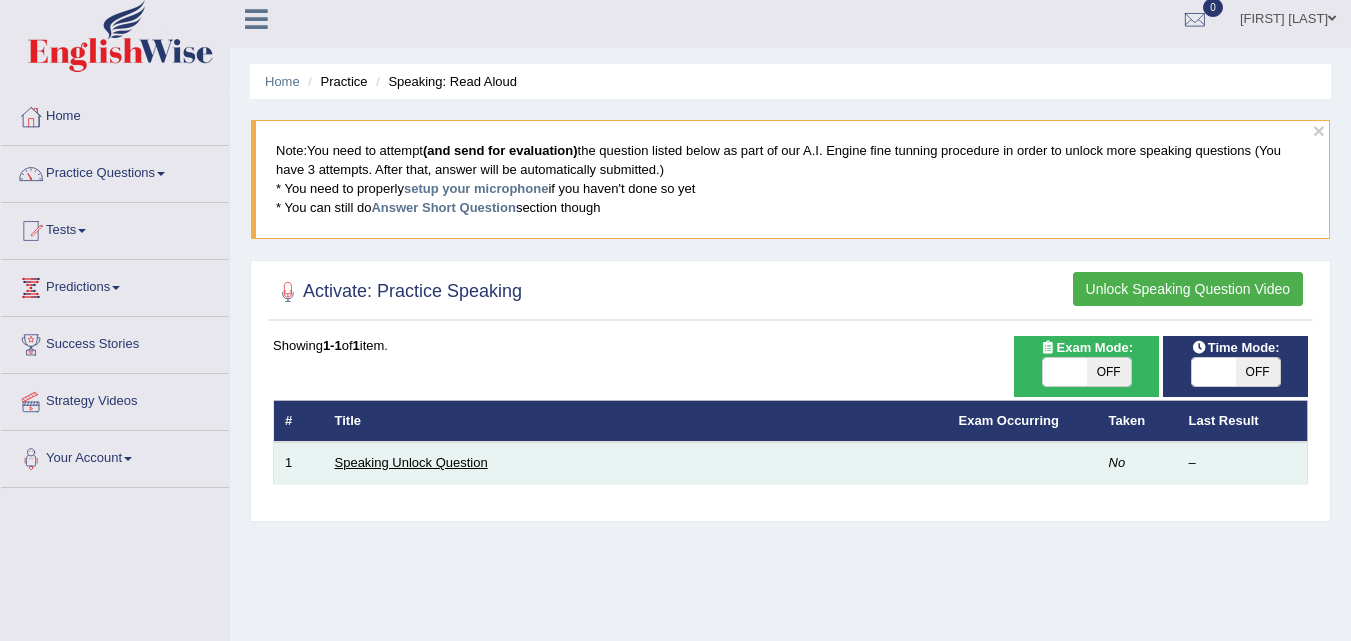 click on "Speaking Unlock Question" at bounding box center (411, 462) 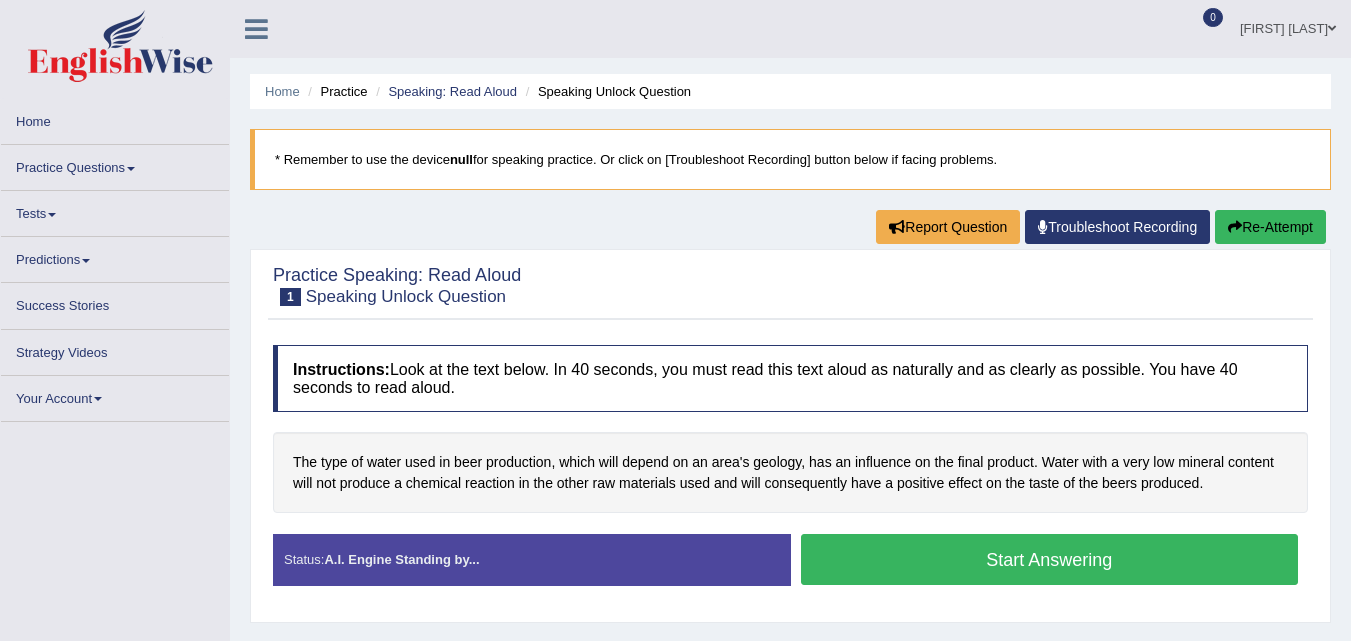 scroll, scrollTop: 0, scrollLeft: 0, axis: both 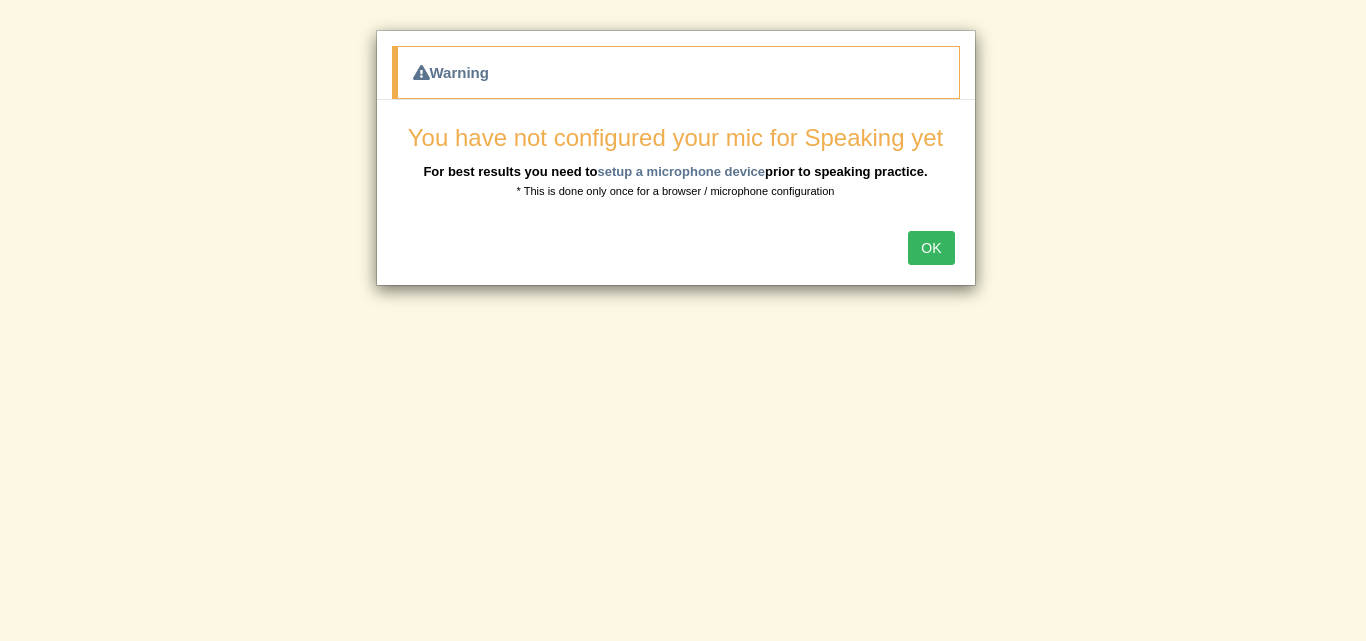 click on "OK" at bounding box center [931, 248] 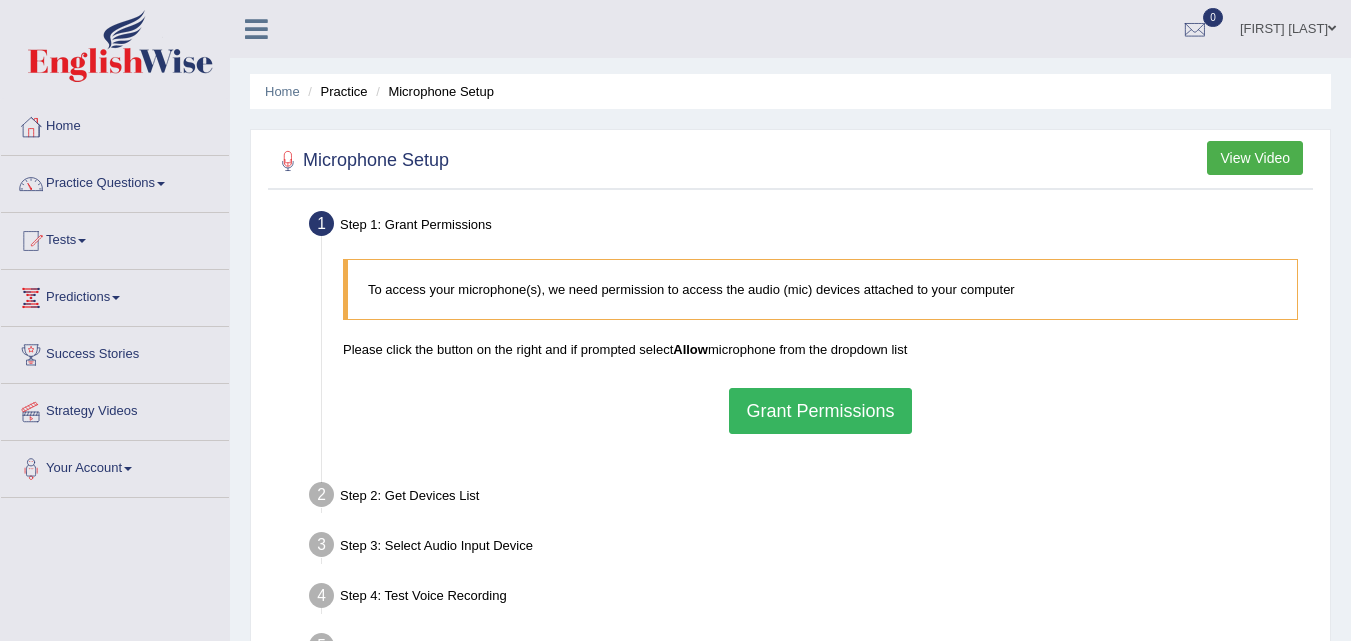 scroll, scrollTop: 0, scrollLeft: 0, axis: both 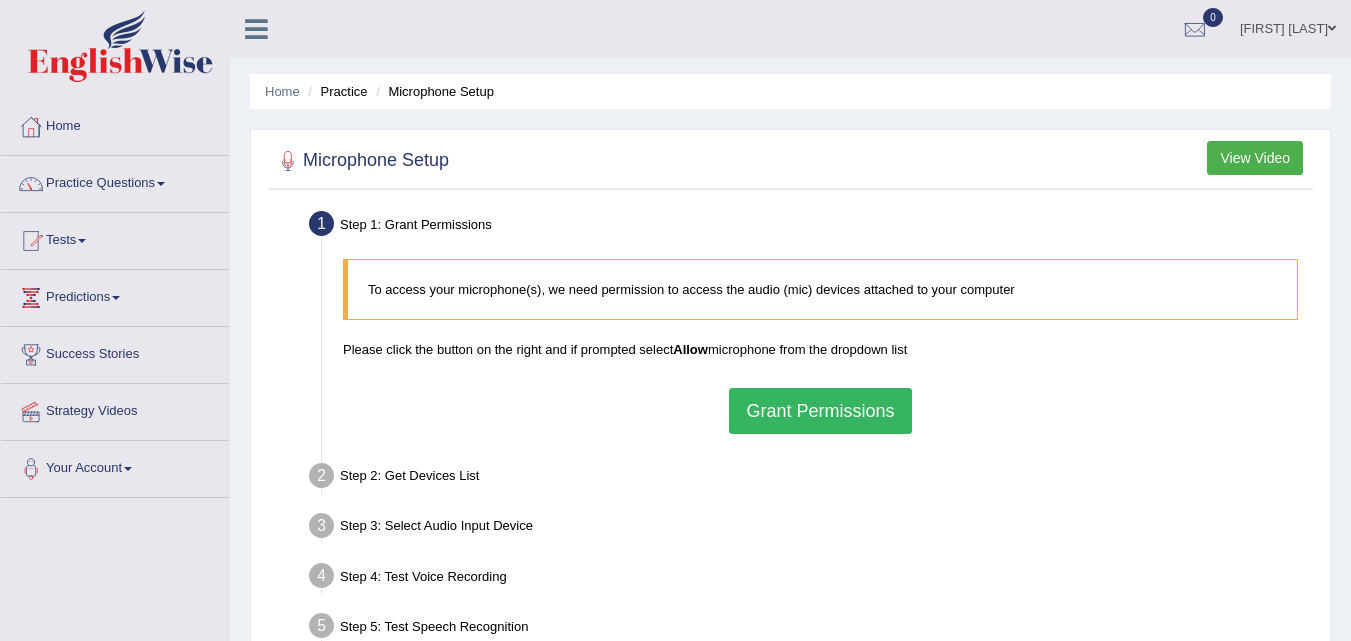 click on "Grant Permissions" at bounding box center [820, 411] 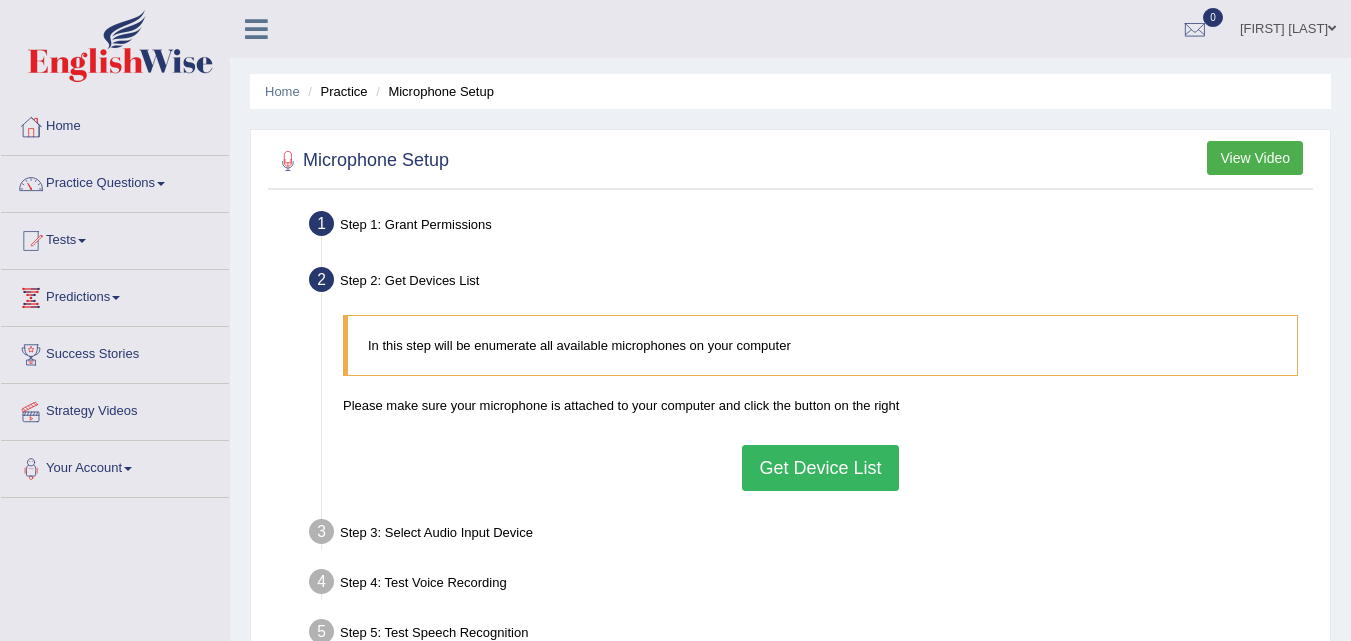 click on "Get Device List" at bounding box center [820, 468] 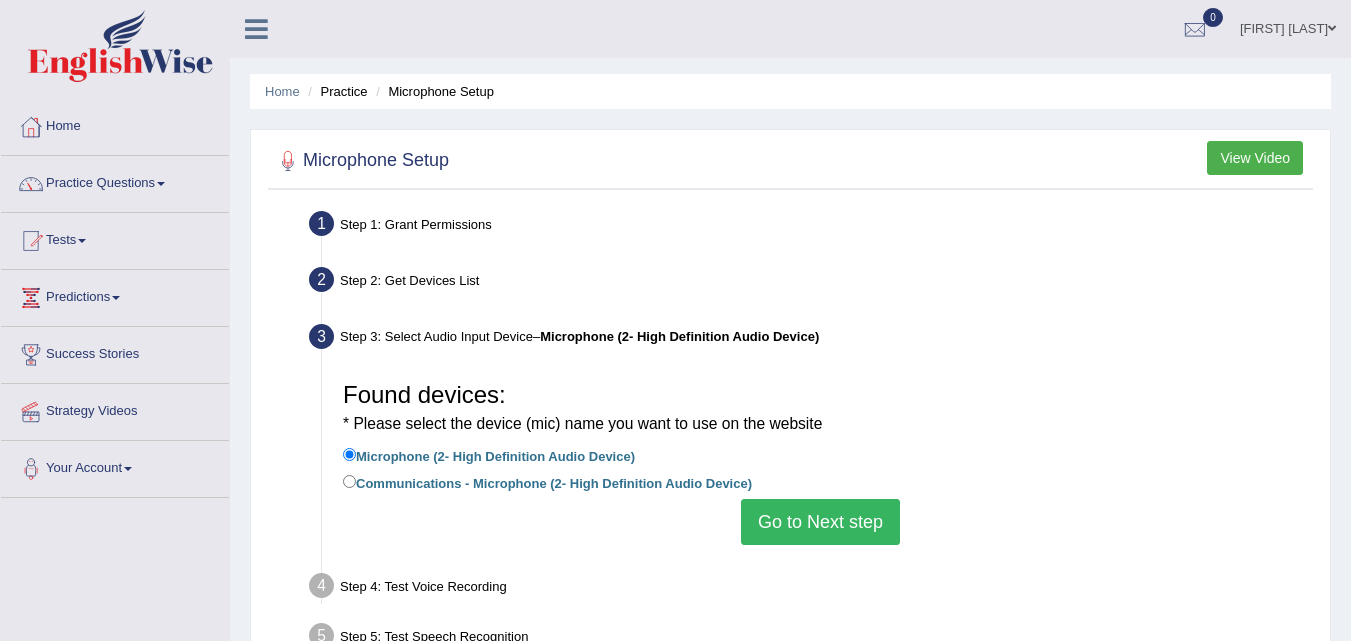 click on "Go to Next step" at bounding box center (820, 522) 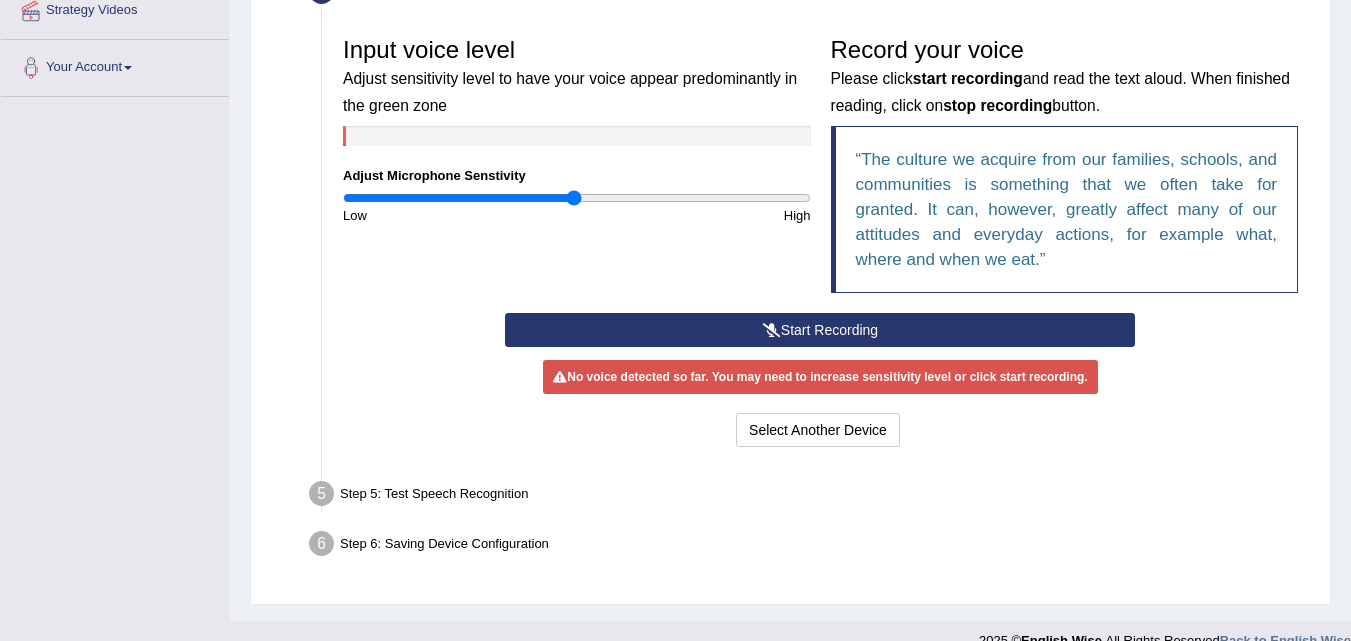 scroll, scrollTop: 404, scrollLeft: 0, axis: vertical 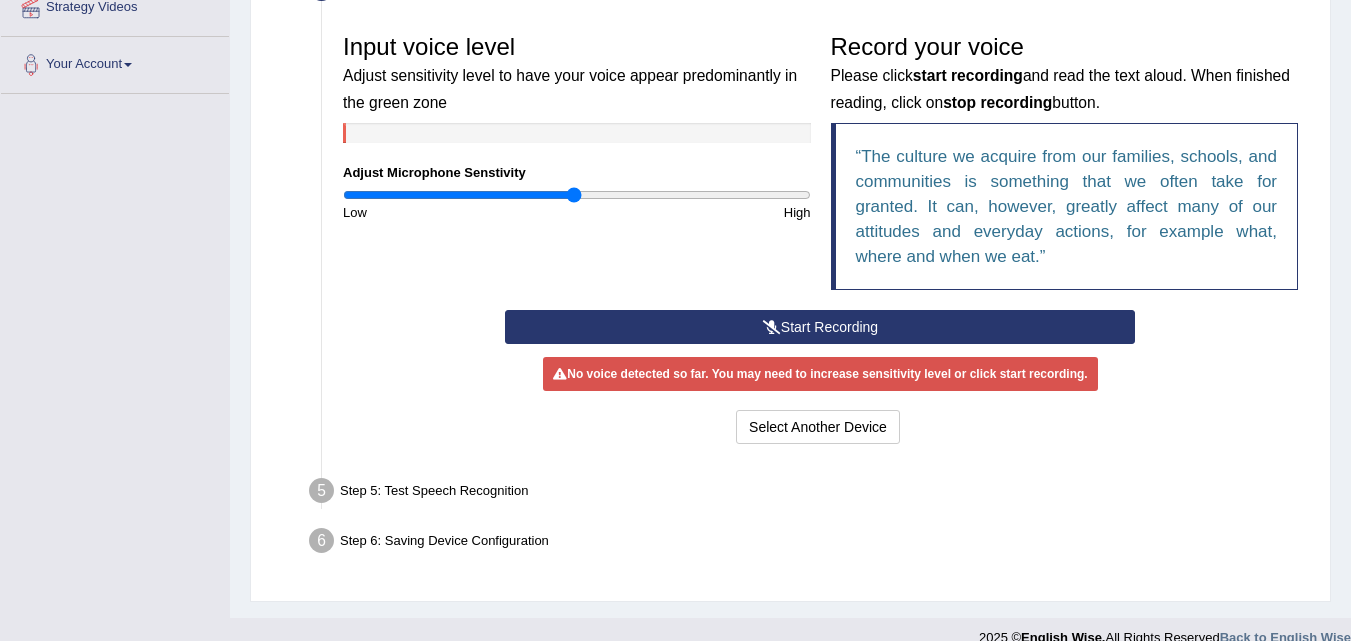 click on "Step 5: Test Speech Recognition" at bounding box center (810, 494) 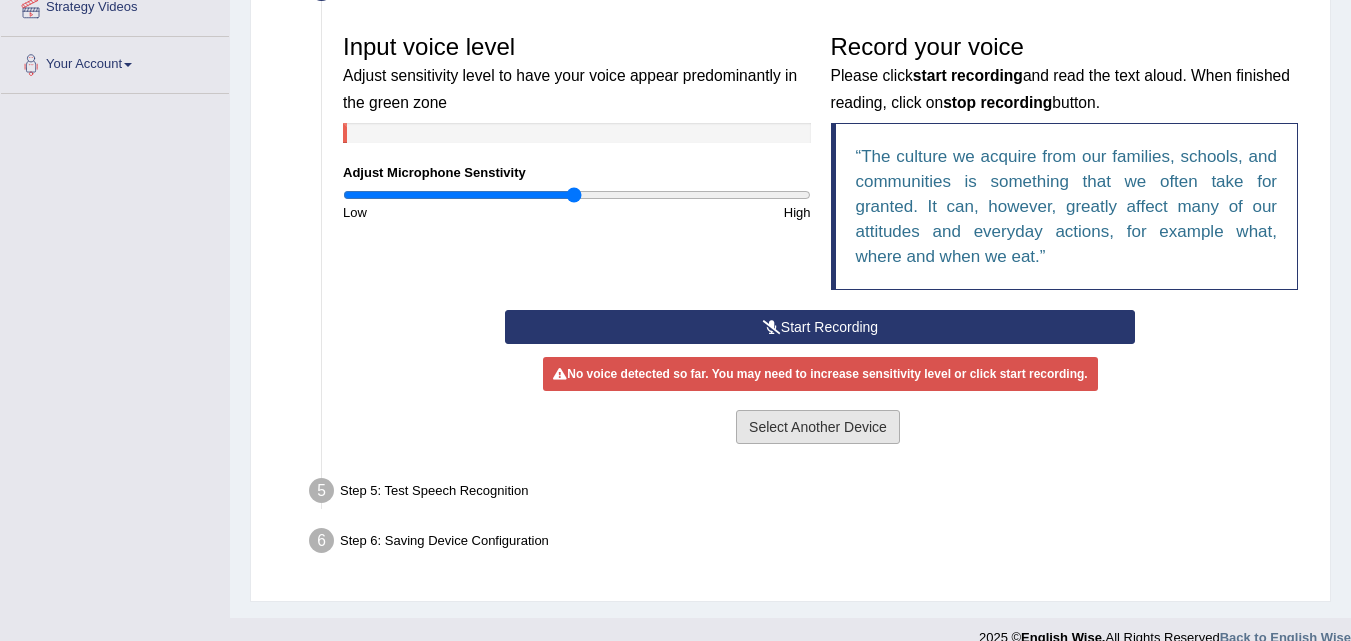 click on "Select Another Device" at bounding box center (818, 427) 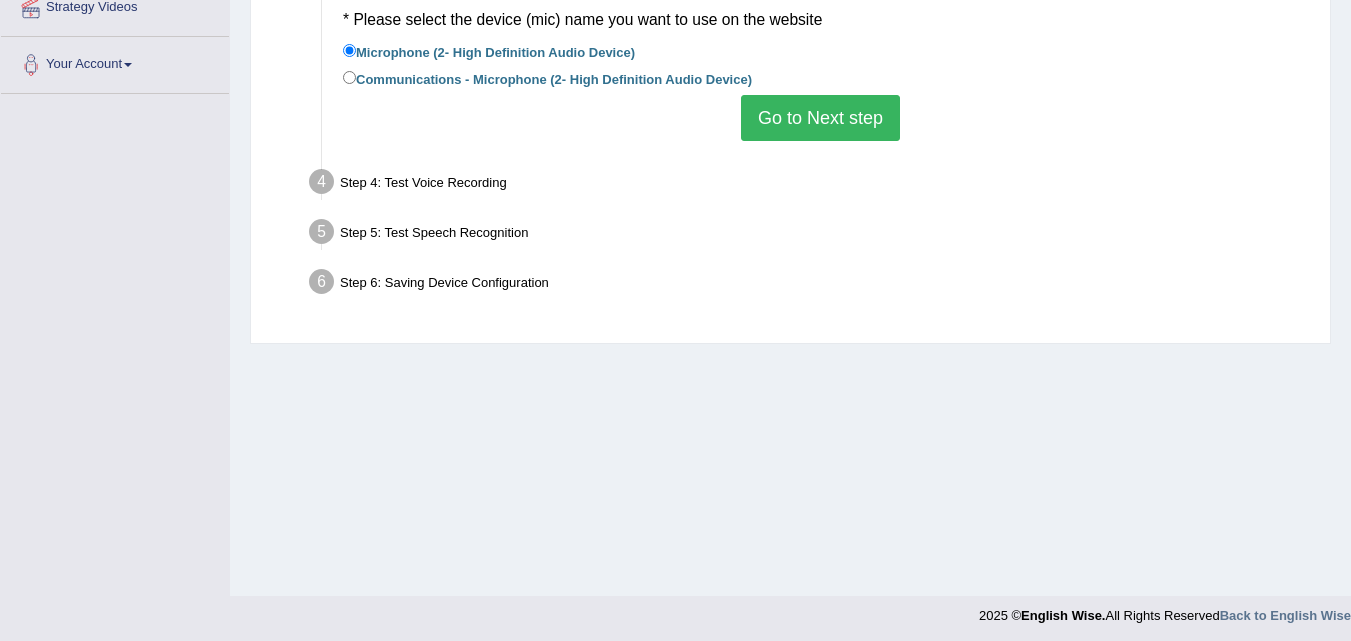 click on "Communications - Microphone (2- High Definition Audio Device)" at bounding box center (547, 78) 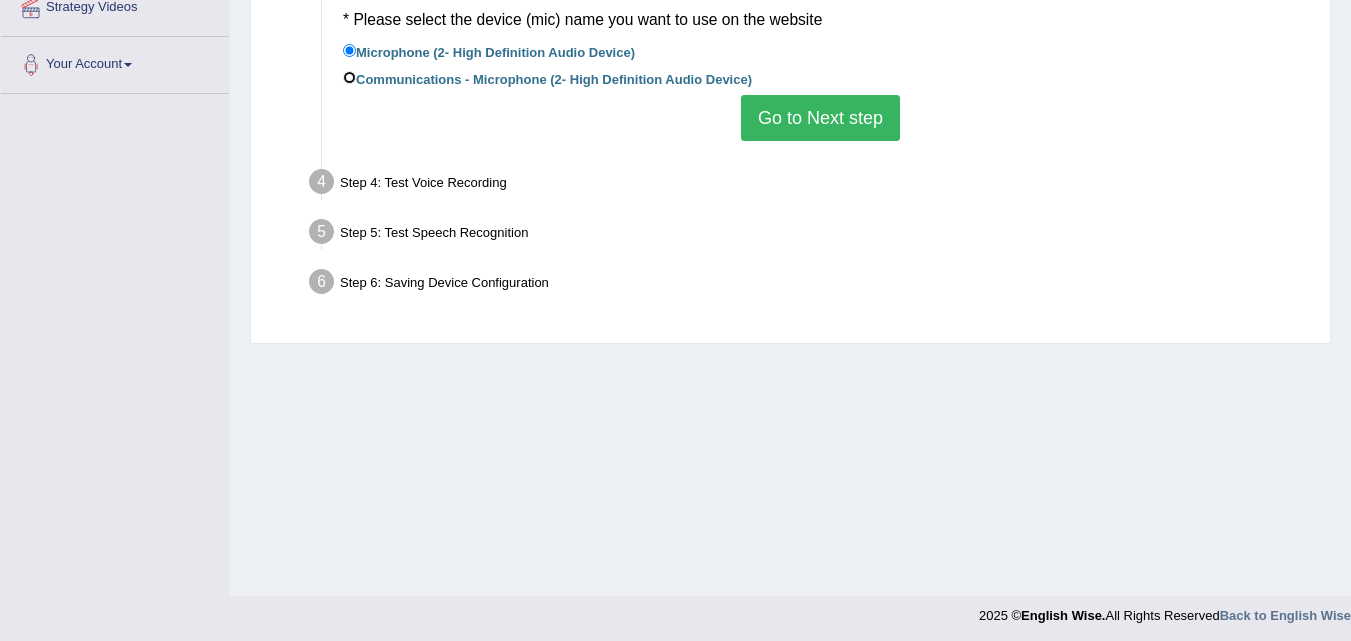 click on "Communications - Microphone (2- High Definition Audio Device)" at bounding box center (349, 77) 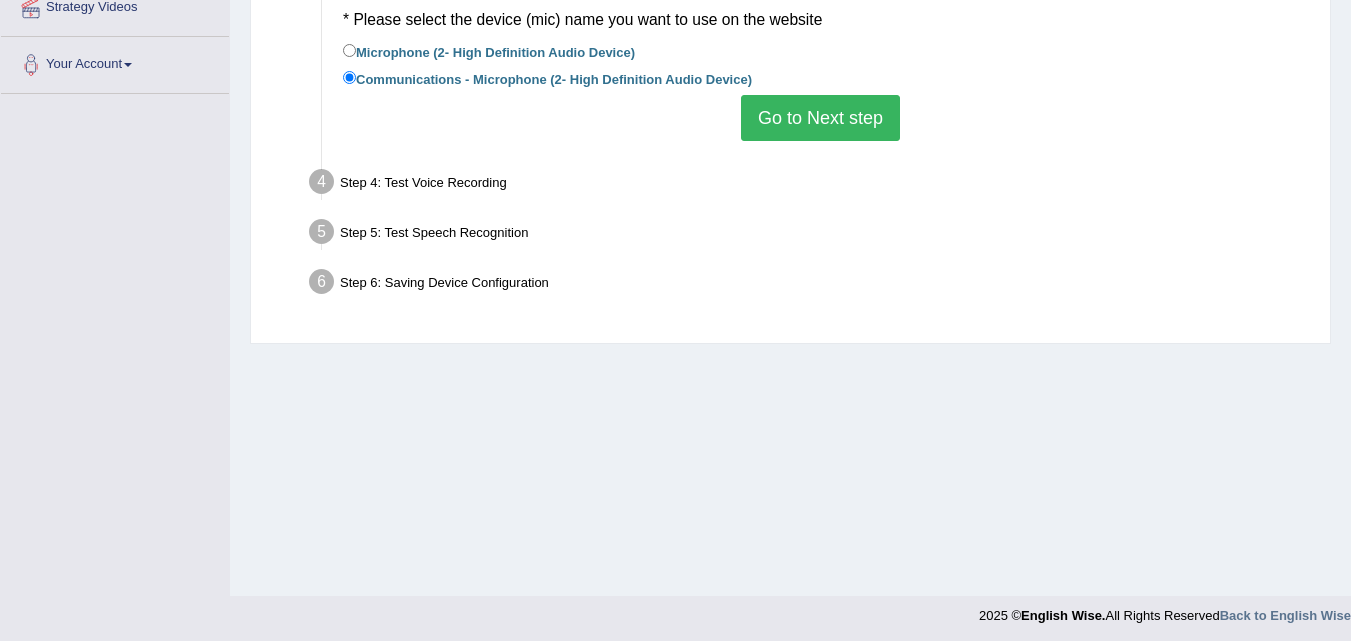 click on "Go to Next step" at bounding box center [820, 118] 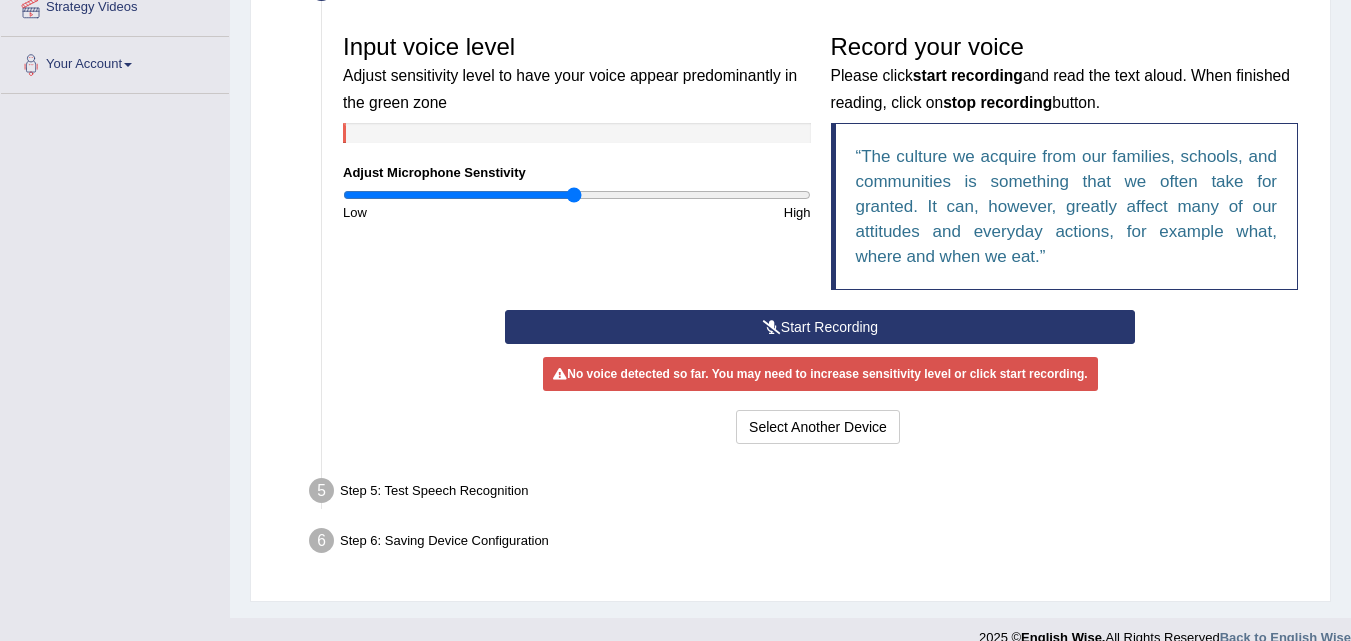 click on "Start Recording" at bounding box center [820, 327] 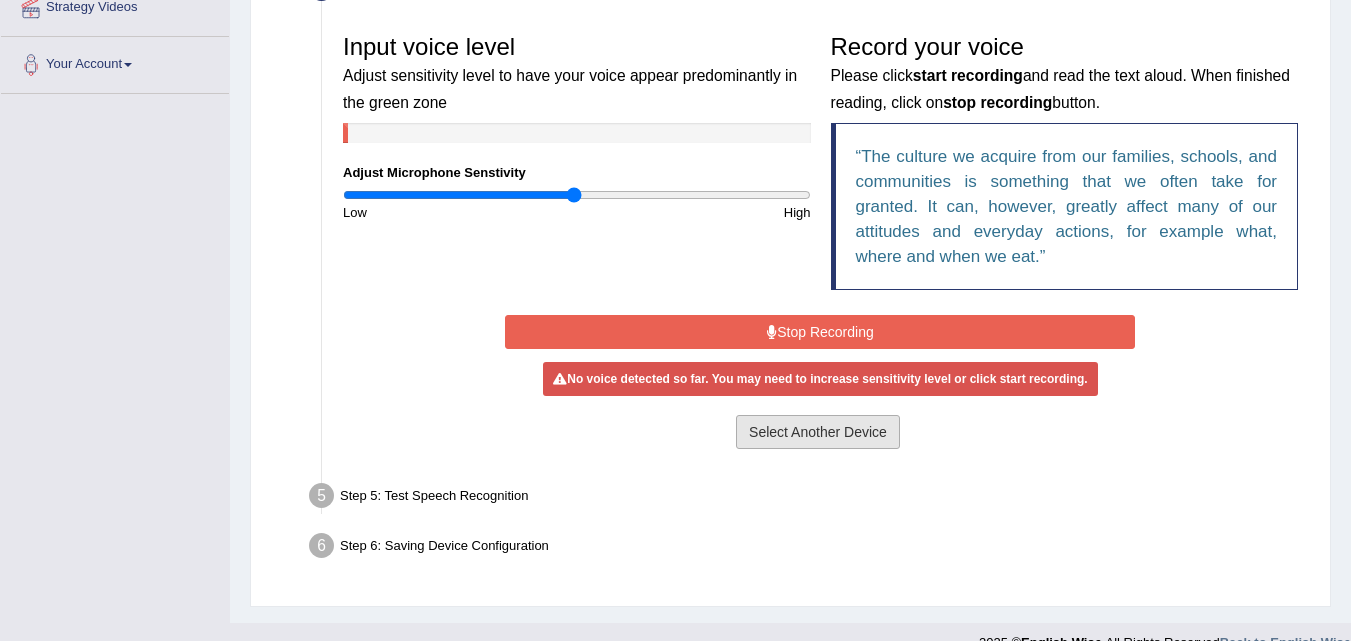 click on "Select Another Device" at bounding box center (818, 432) 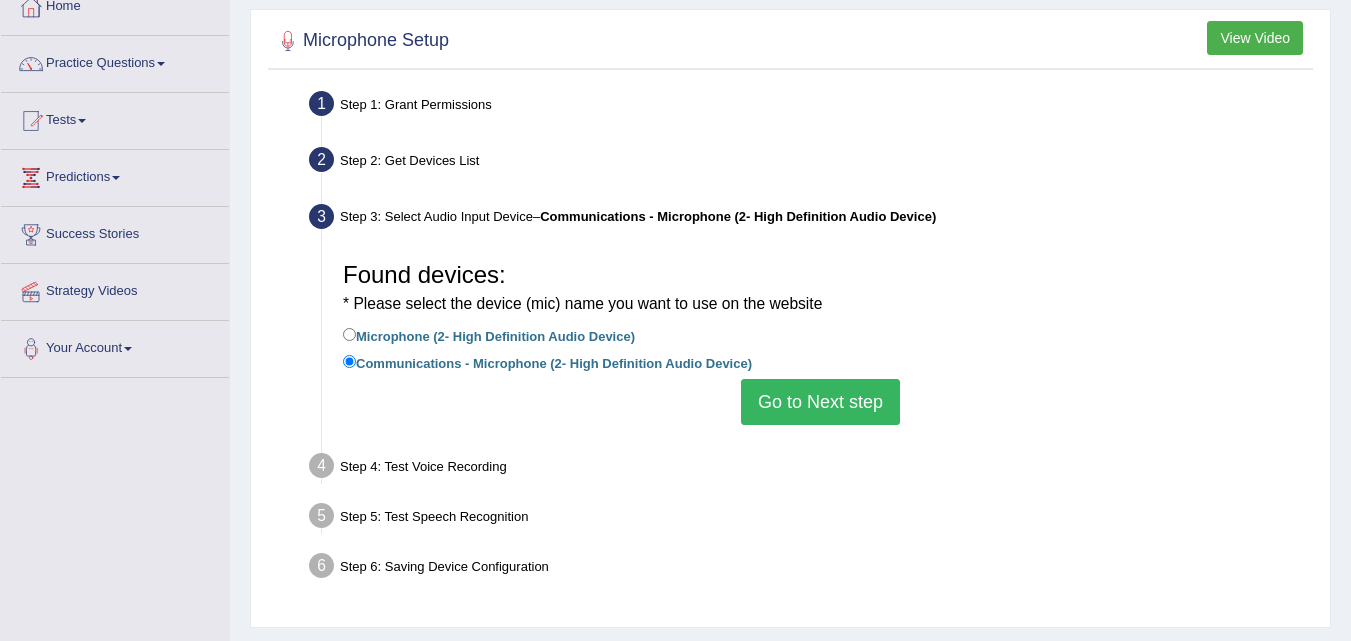 scroll, scrollTop: 21, scrollLeft: 0, axis: vertical 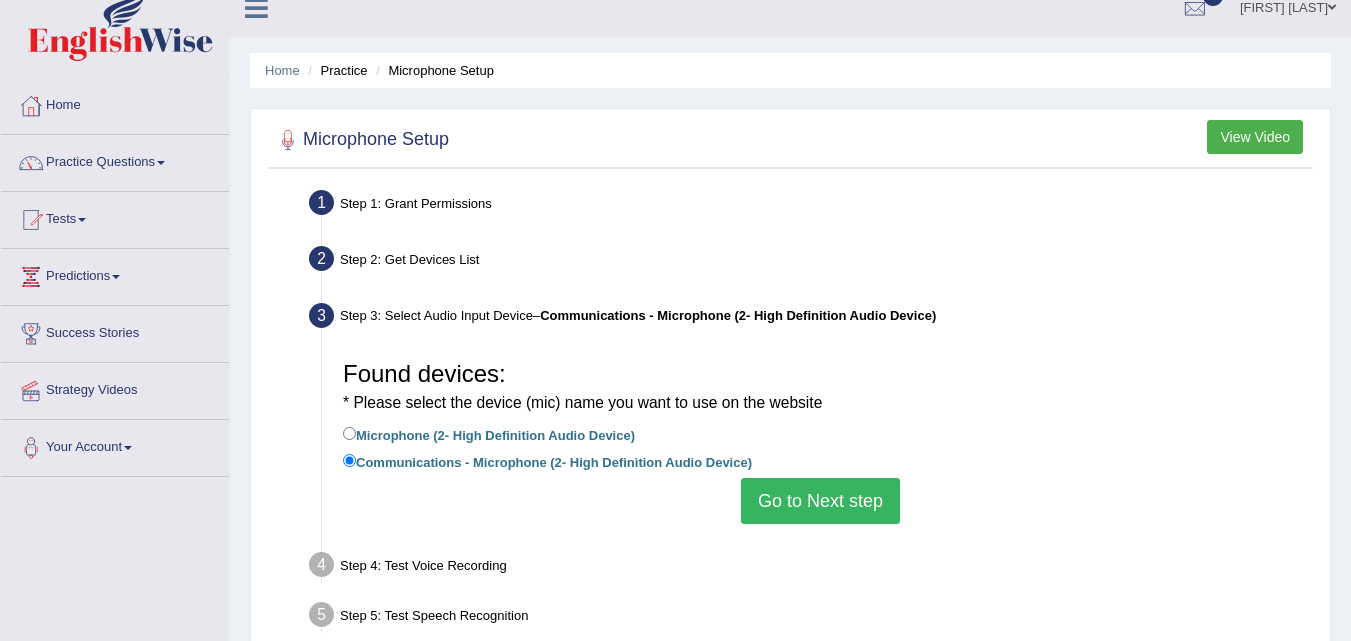 click on "View Video" at bounding box center [1255, 137] 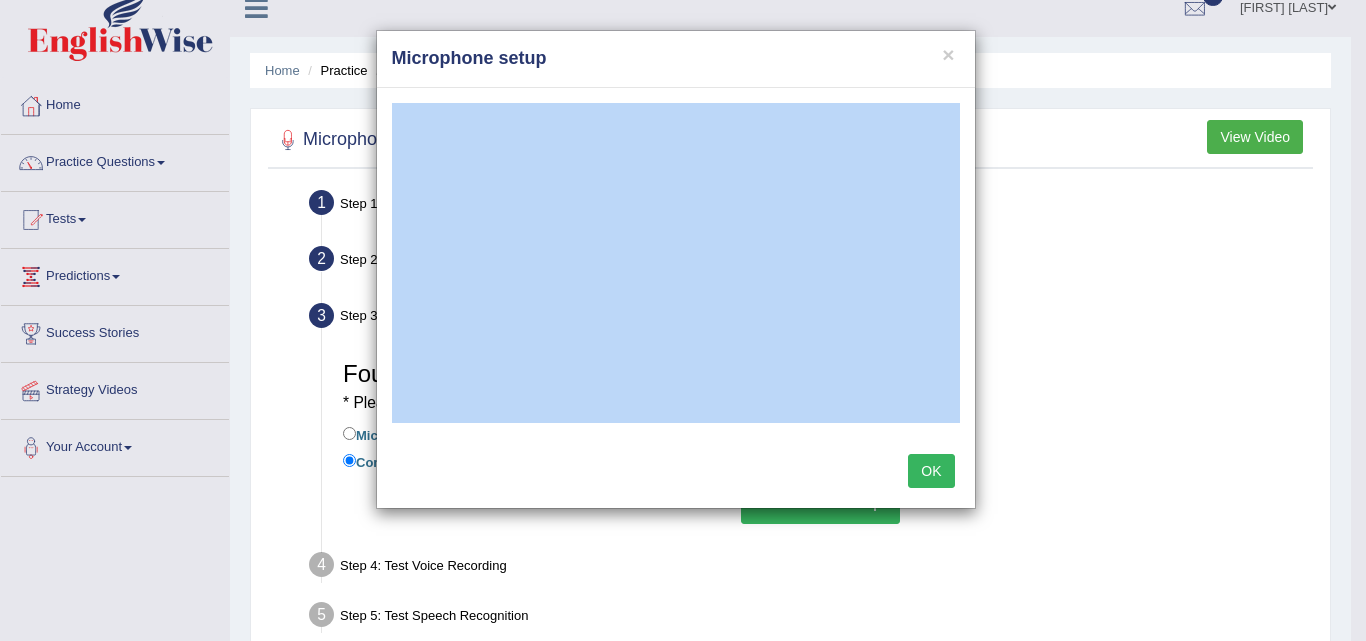 click on "OK" at bounding box center [931, 471] 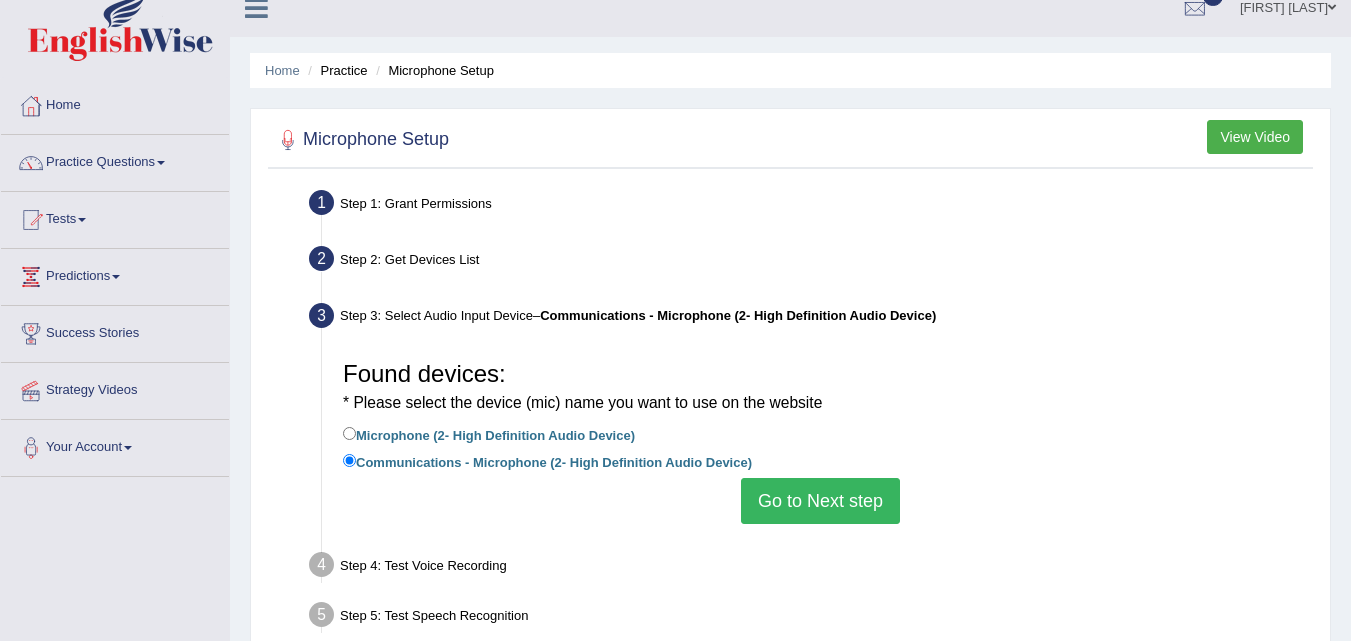 click on "Step 2: Get Devices List   In this step will be enumerate all available microphones on your computer   Please make sure your microphone is attached to your computer and click the button on the right     Get Device List" at bounding box center [810, 262] 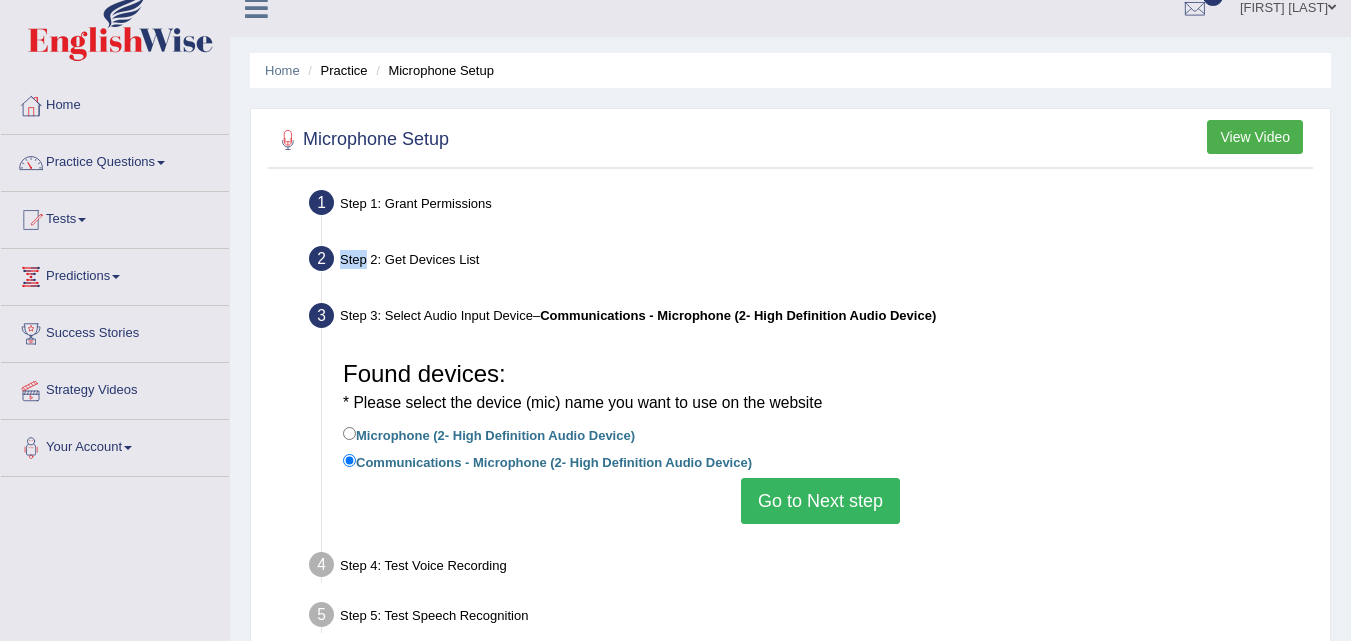 click on "Step 2: Get Devices List   In this step will be enumerate all available microphones on your computer   Please make sure your microphone is attached to your computer and click the button on the right     Get Device List" at bounding box center (810, 262) 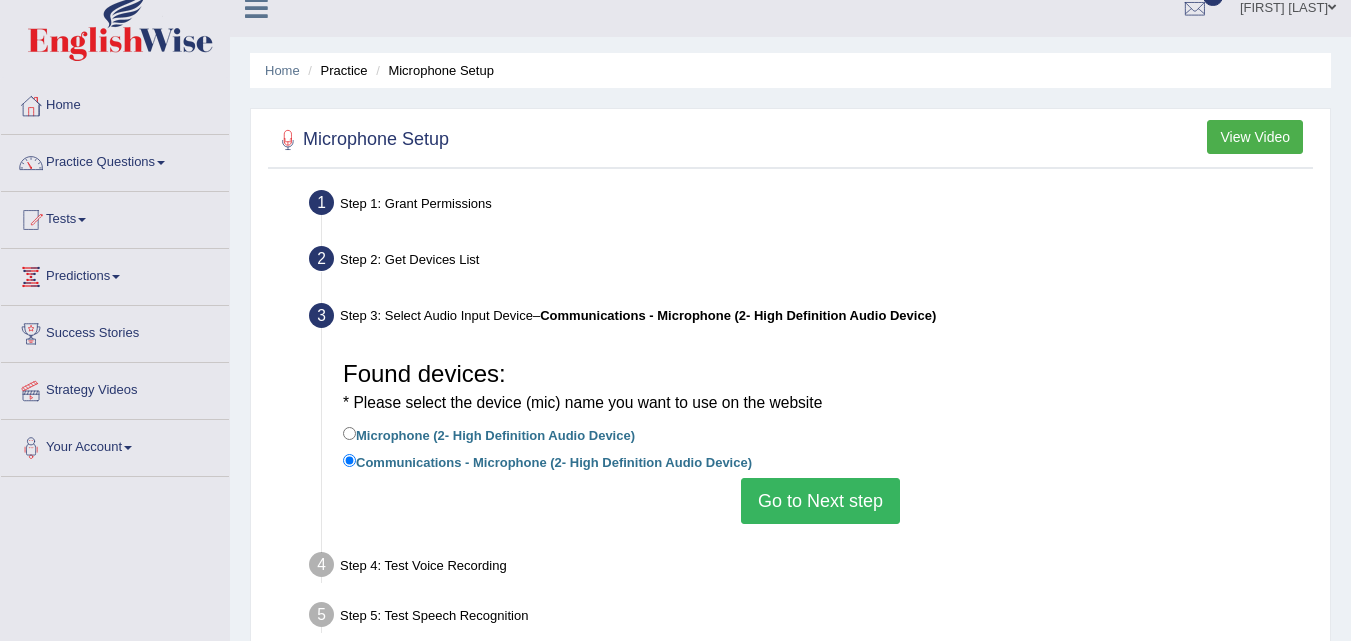 click on "Step 2: Get Devices List   In this step will be enumerate all available microphones on your computer   Please make sure your microphone is attached to your computer and click the button on the right     Get Device List" at bounding box center [810, 262] 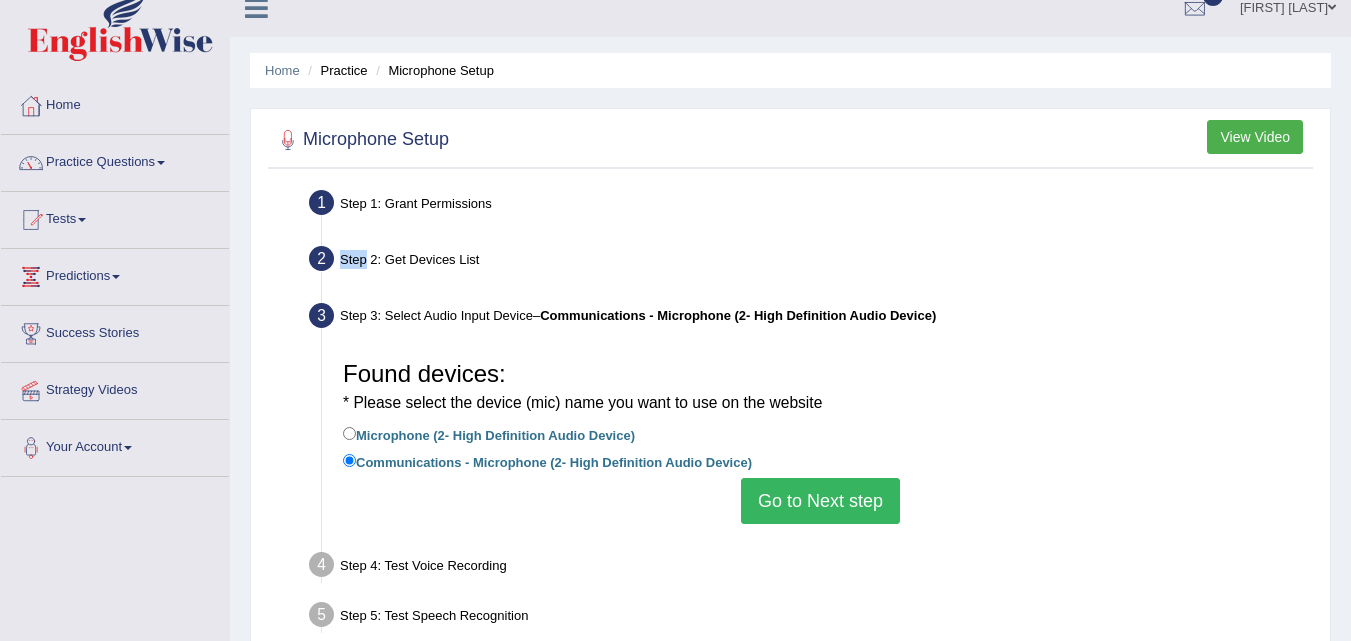 click on "Step 2: Get Devices List   In this step will be enumerate all available microphones on your computer   Please make sure your microphone is attached to your computer and click the button on the right     Get Device List" at bounding box center [810, 262] 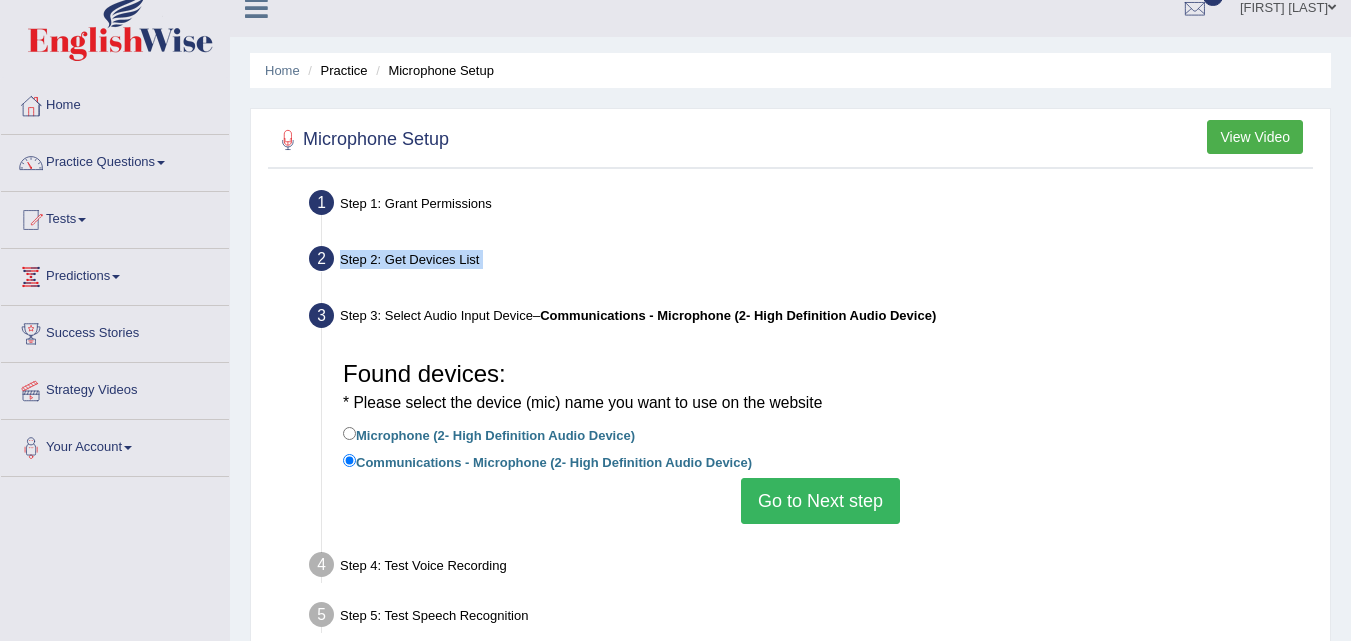 click on "Step 2: Get Devices List   In this step will be enumerate all available microphones on your computer   Please make sure your microphone is attached to your computer and click the button on the right     Get Device List" at bounding box center (810, 262) 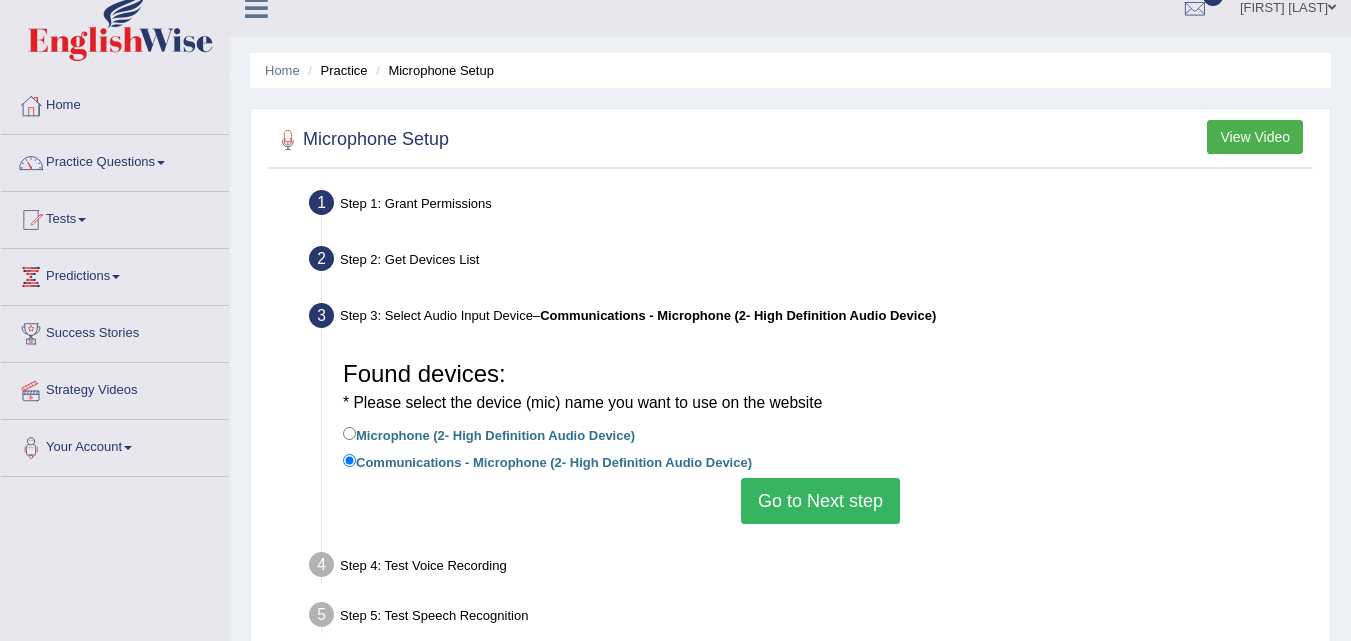 click on "Step 1: Grant Permissions   To access your microphone(s), we need permission to access the audio (mic) devices attached to your computer   Please click the button on the right and if prompted select  Allow  microphone from the dropdown list     Grant Permissions" at bounding box center (810, 206) 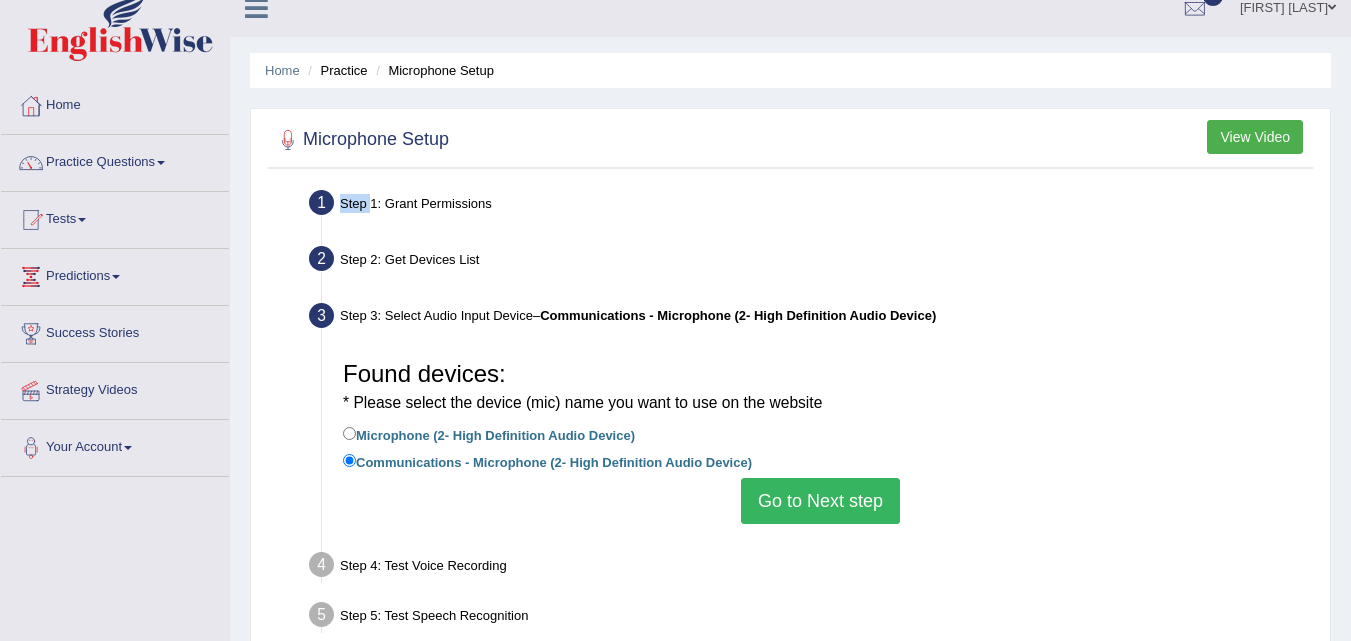 click on "Step 1: Grant Permissions   To access your microphone(s), we need permission to access the audio (mic) devices attached to your computer   Please click the button on the right and if prompted select  Allow  microphone from the dropdown list     Grant Permissions" at bounding box center [810, 206] 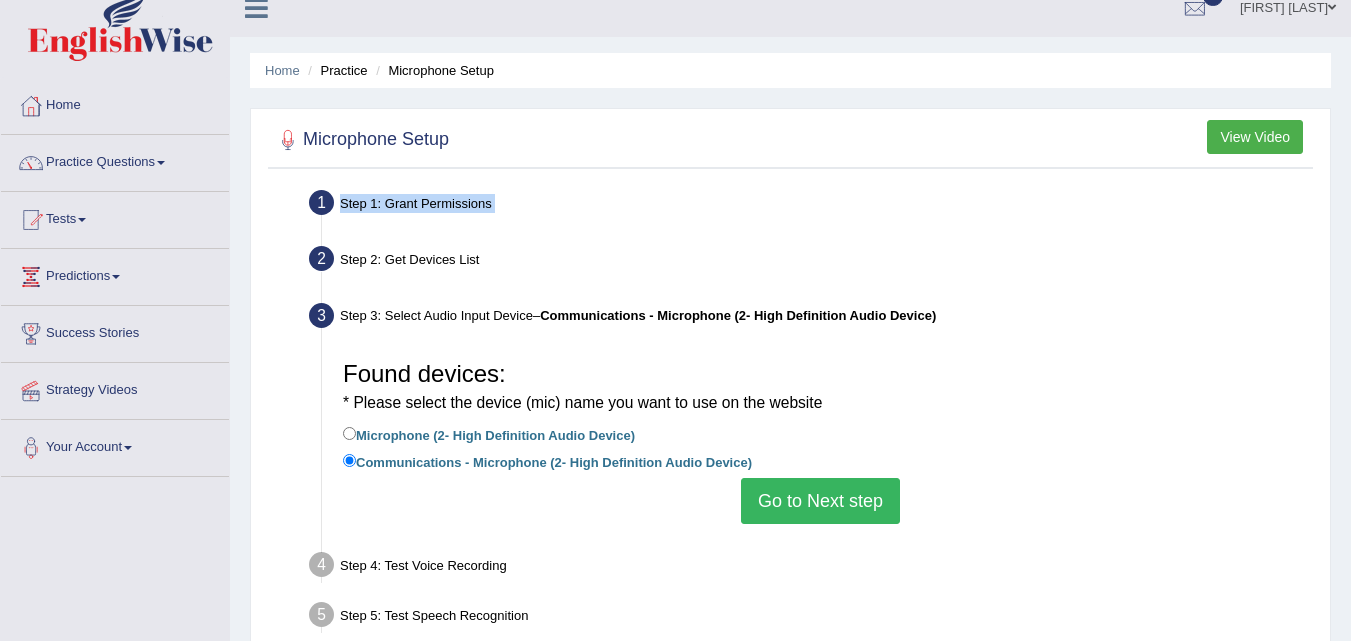 click on "Step 1: Grant Permissions   To access your microphone(s), we need permission to access the audio (mic) devices attached to your computer   Please click the button on the right and if prompted select  Allow  microphone from the dropdown list     Grant Permissions" at bounding box center [810, 206] 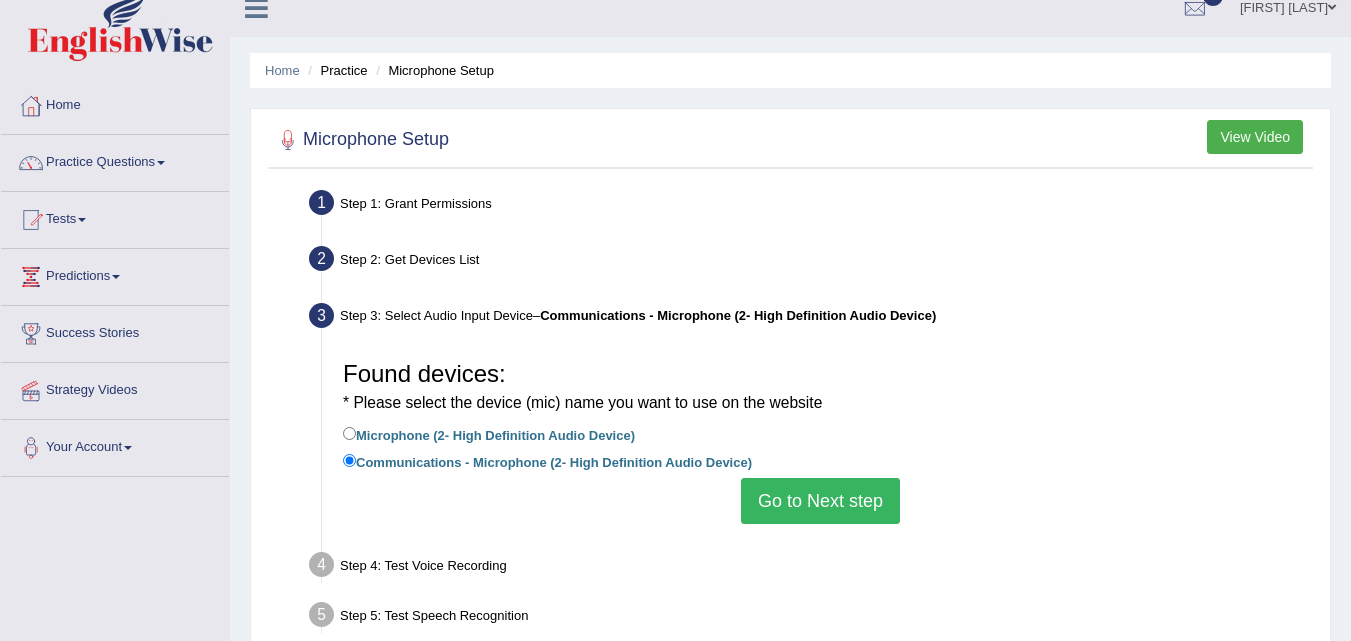click on "Microphone (2- High Definition Audio Device)" at bounding box center [489, 434] 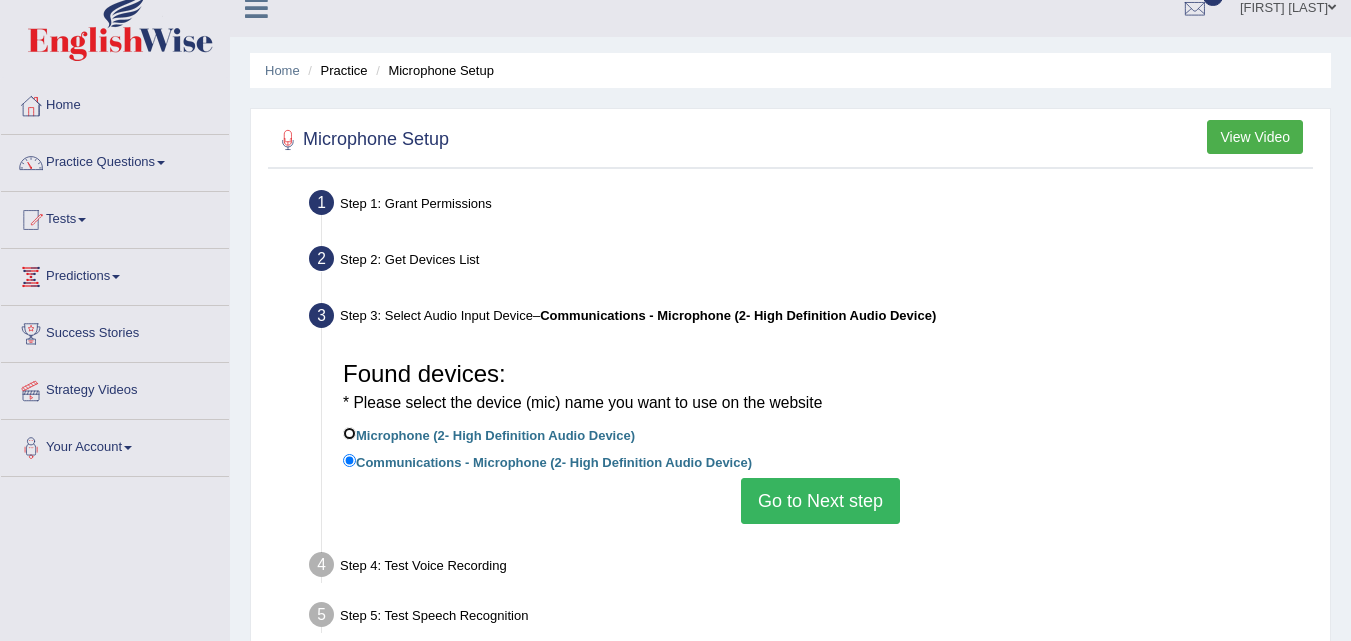 click on "Microphone (2- High Definition Audio Device)" at bounding box center (349, 433) 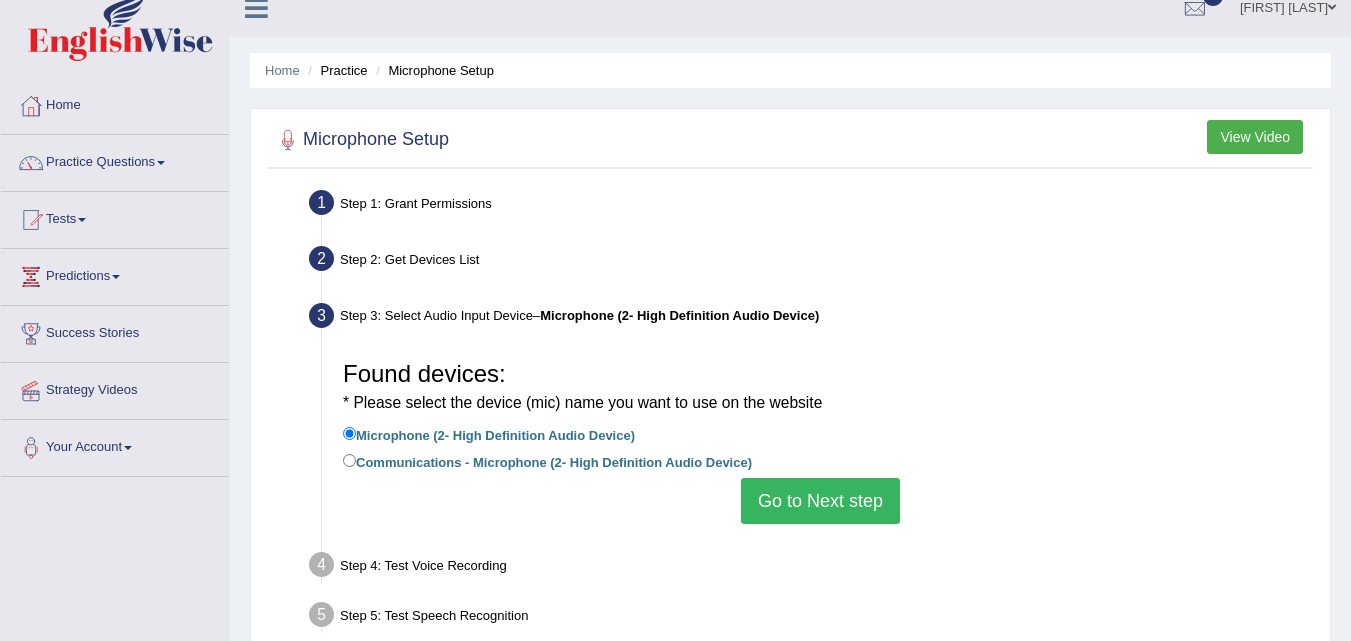 click on "Go to Next step" at bounding box center (820, 501) 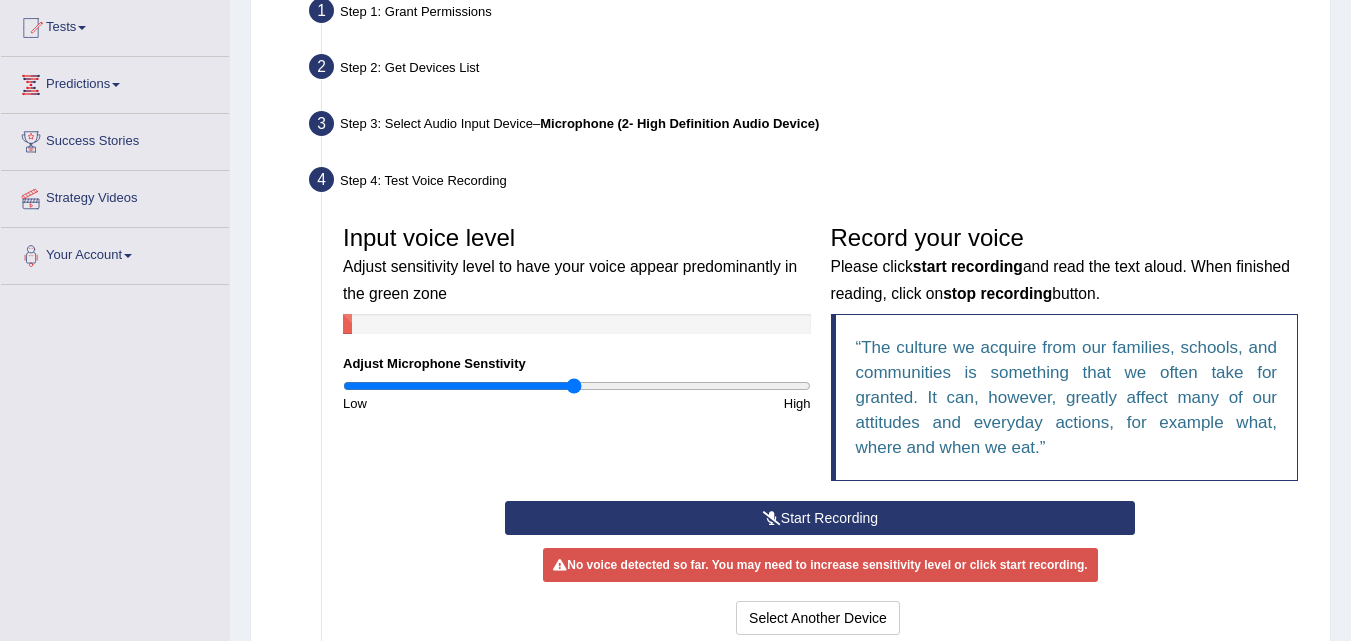 scroll, scrollTop: 215, scrollLeft: 0, axis: vertical 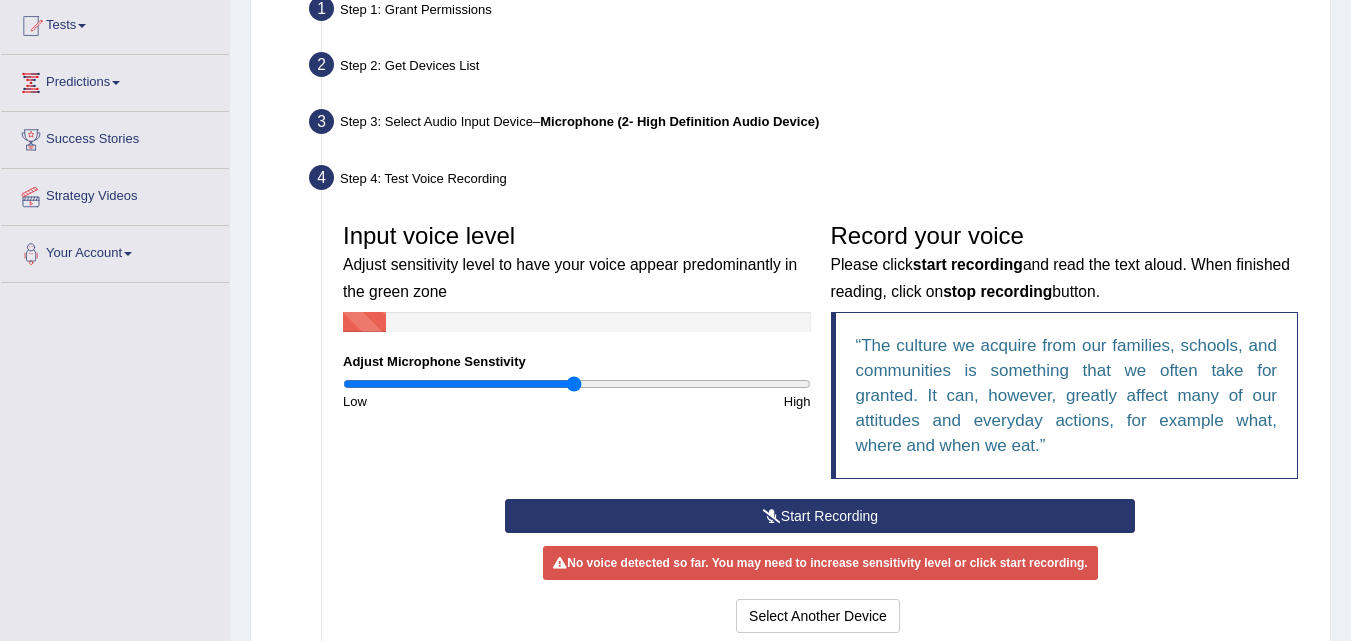 click on "Start Recording" at bounding box center (820, 516) 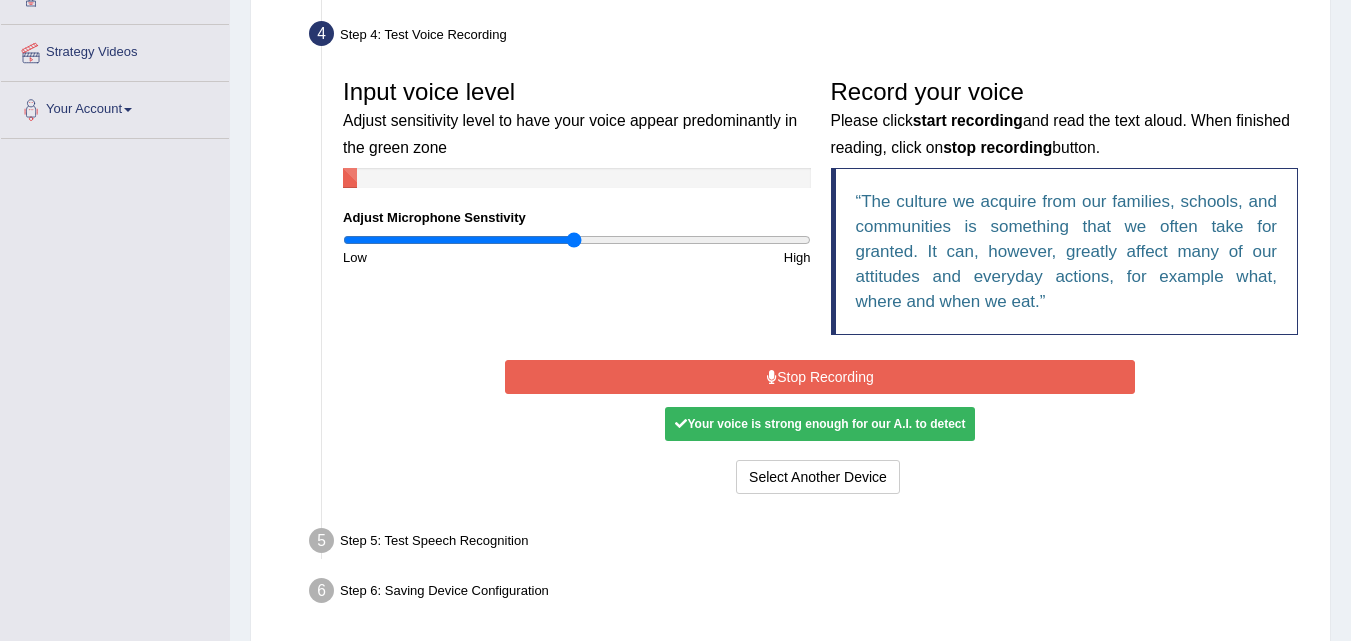 scroll, scrollTop: 362, scrollLeft: 0, axis: vertical 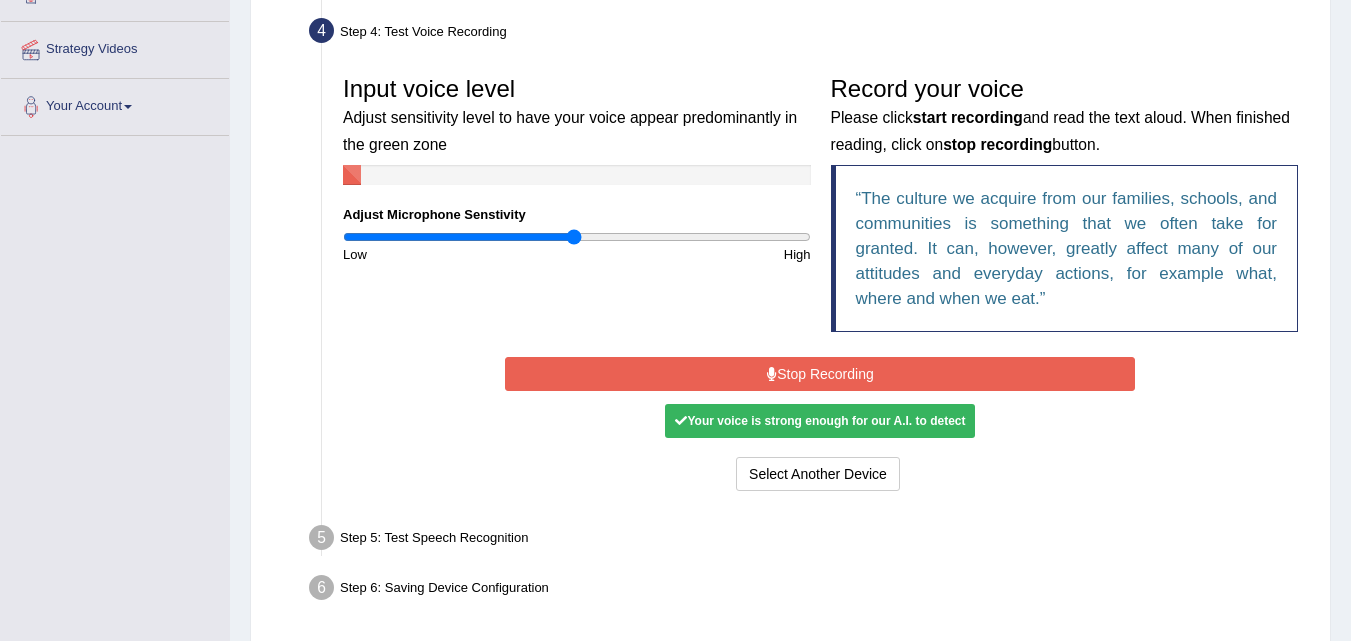 click on "Stop Recording" at bounding box center (820, 374) 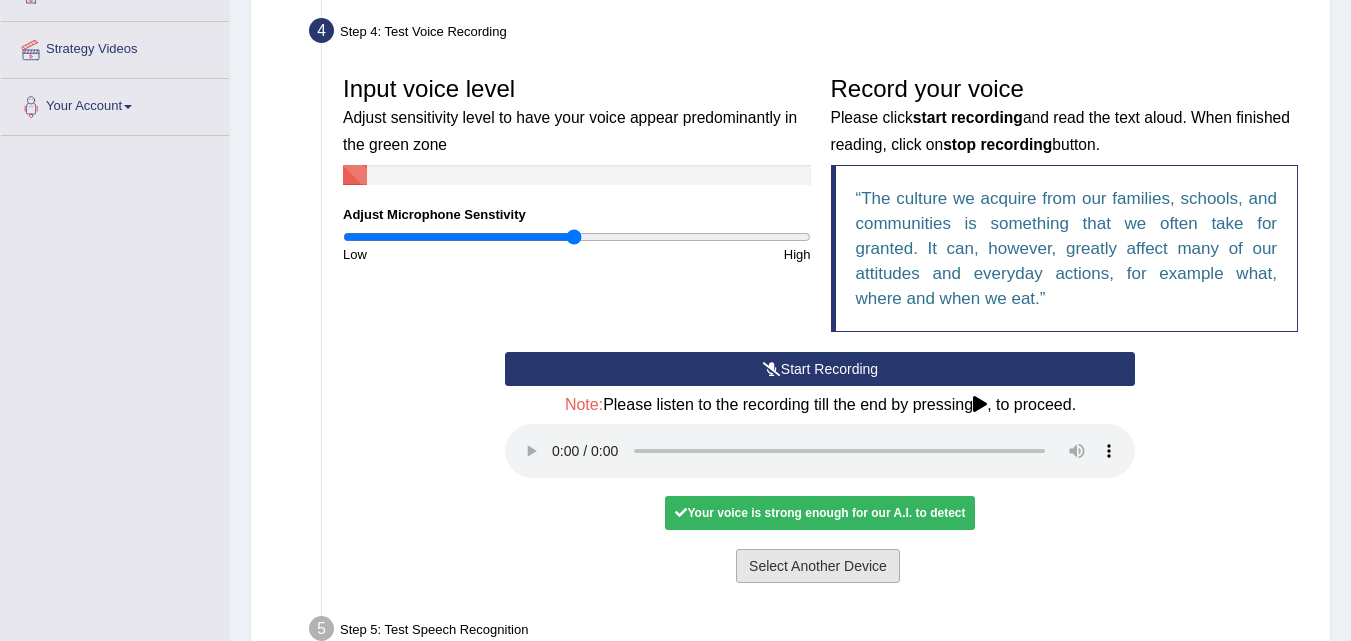 click on "Select Another Device" at bounding box center [818, 566] 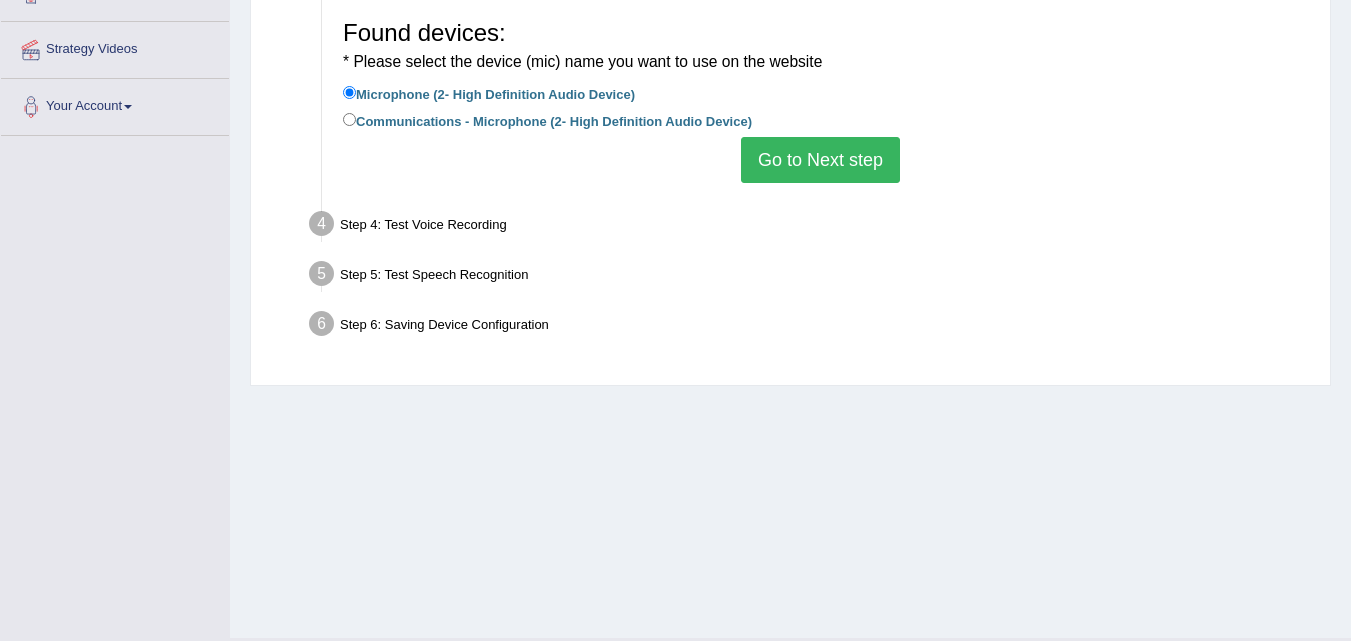 click on "Go to Next step" at bounding box center [820, 160] 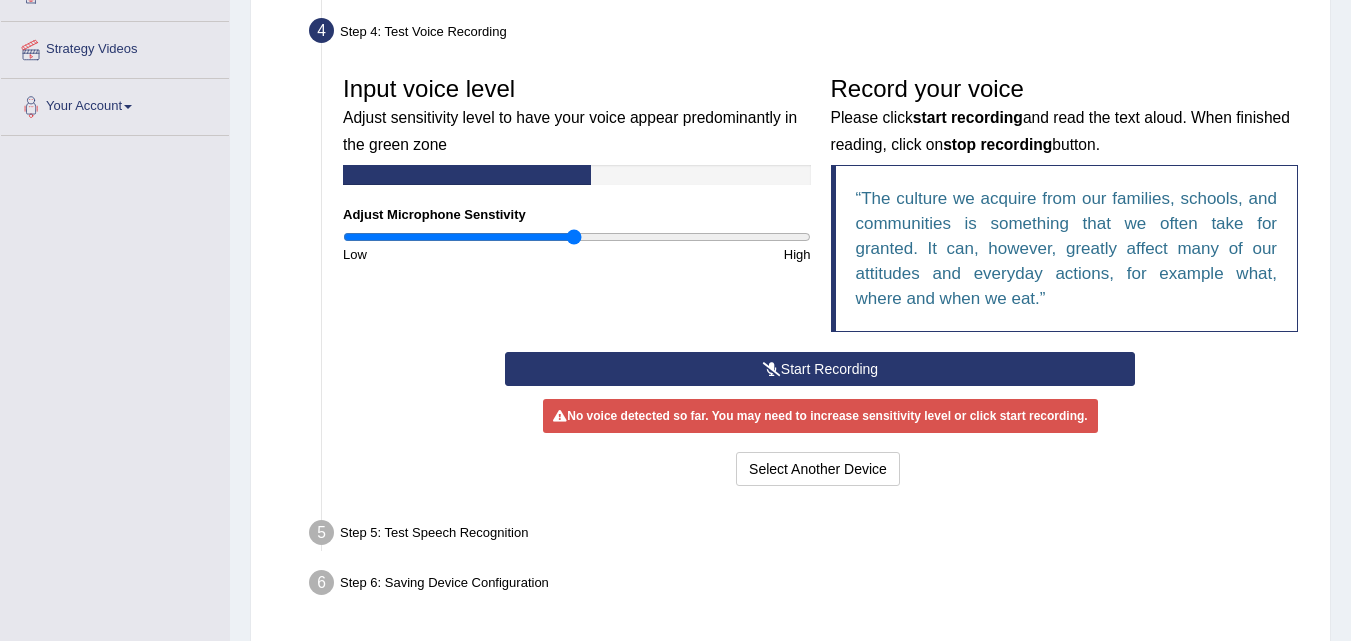 scroll, scrollTop: 431, scrollLeft: 0, axis: vertical 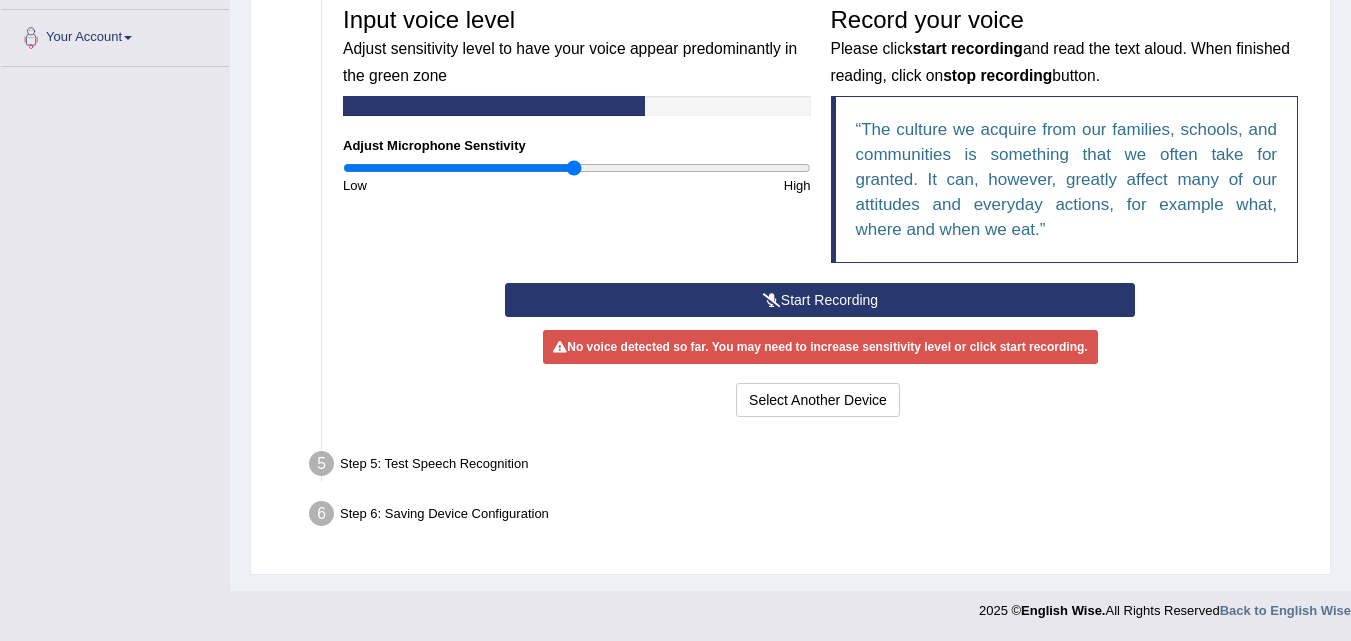 click on "Step 5: Test Speech Recognition" at bounding box center (810, 467) 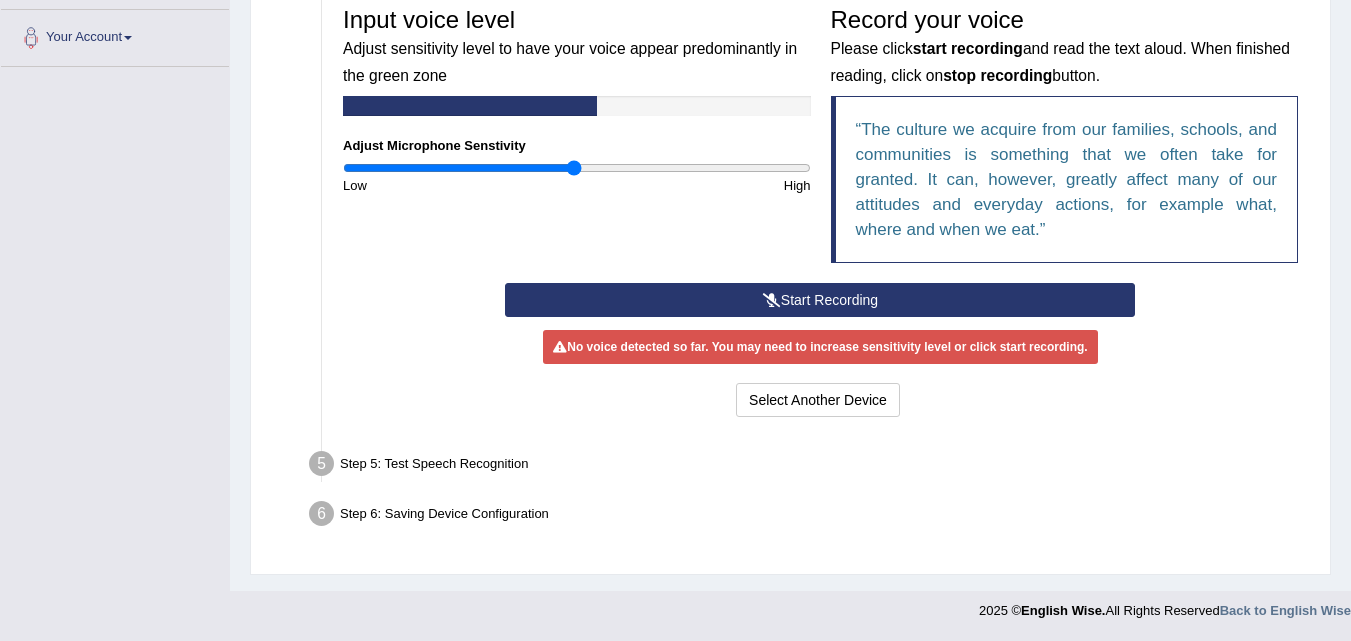 click on "Step 5: Test Speech Recognition" at bounding box center (810, 467) 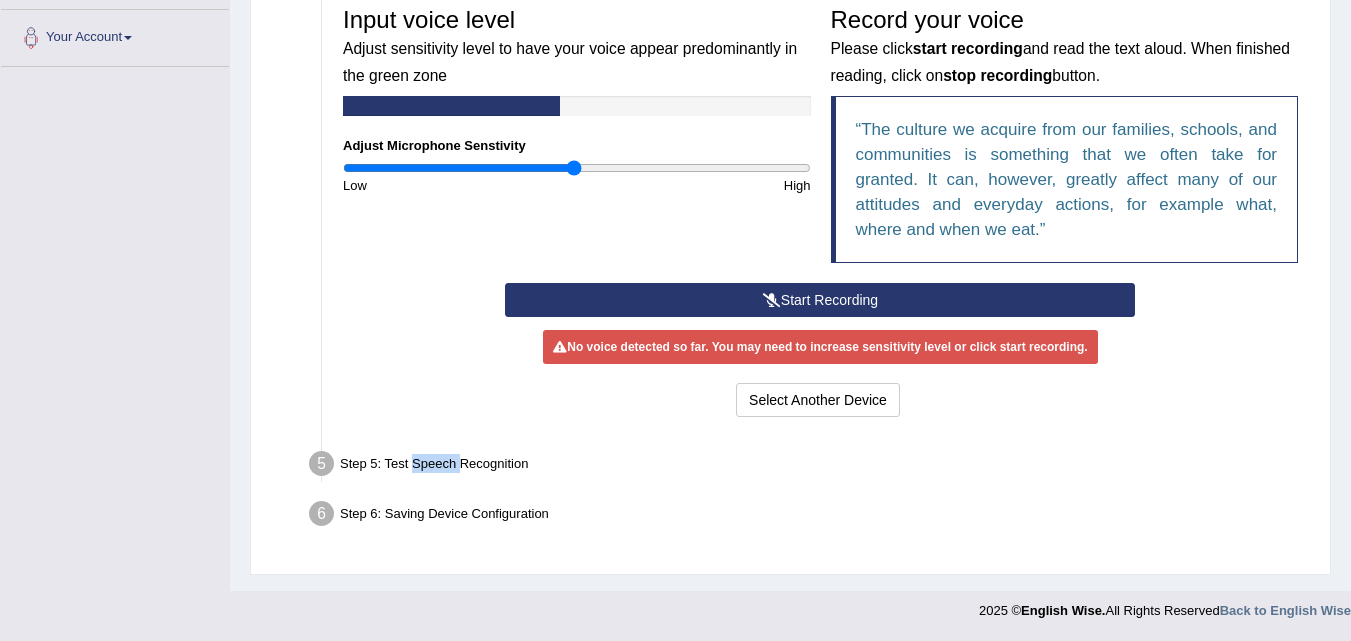 click on "Step 5: Test Speech Recognition" at bounding box center [810, 467] 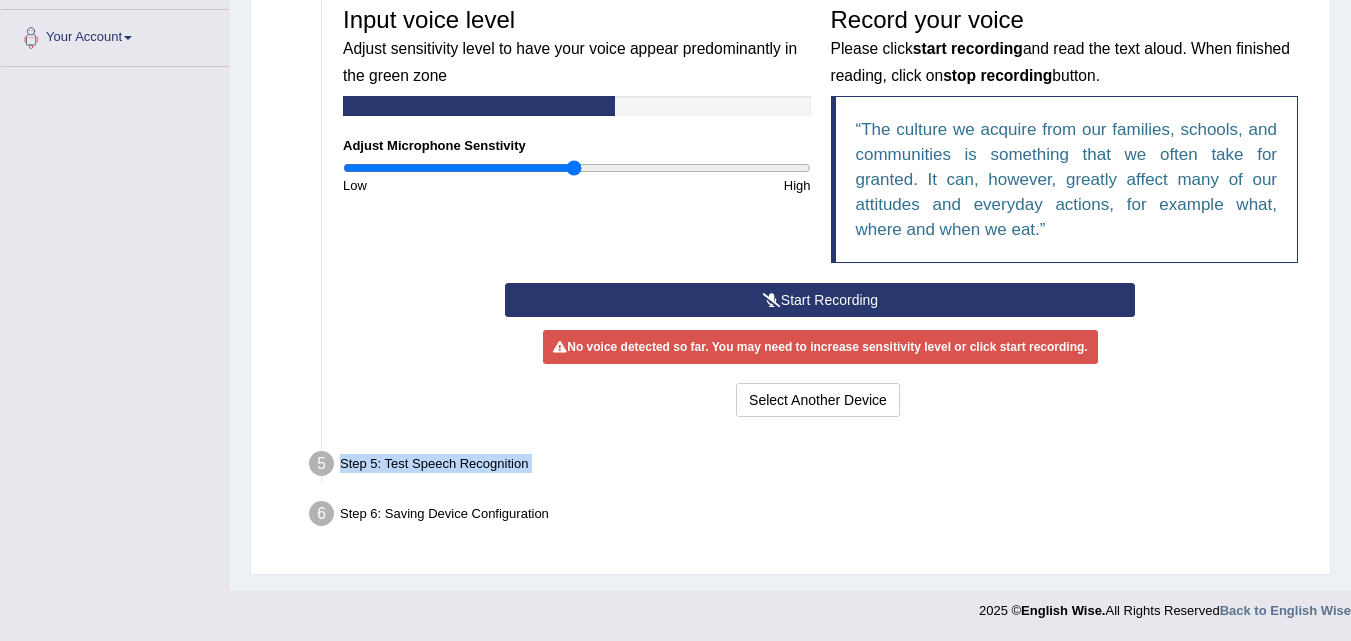 click on "Step 5: Test Speech Recognition" at bounding box center (810, 467) 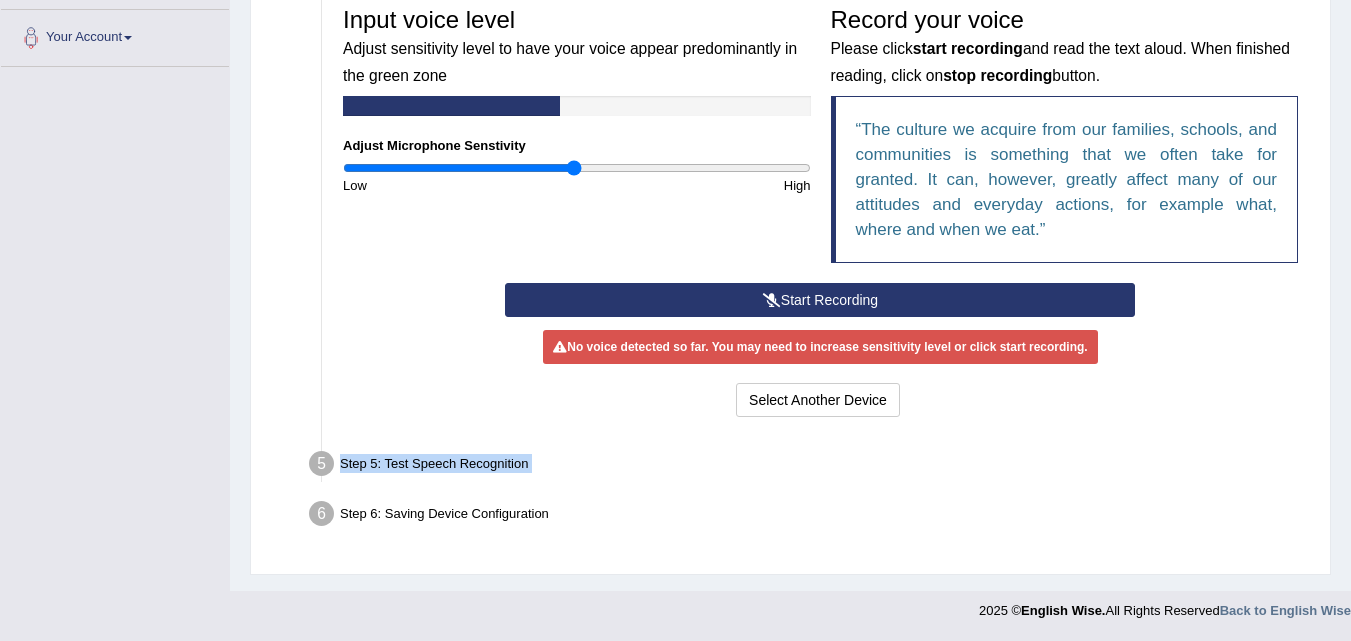 click on "Step 5: Test Speech Recognition" at bounding box center (810, 467) 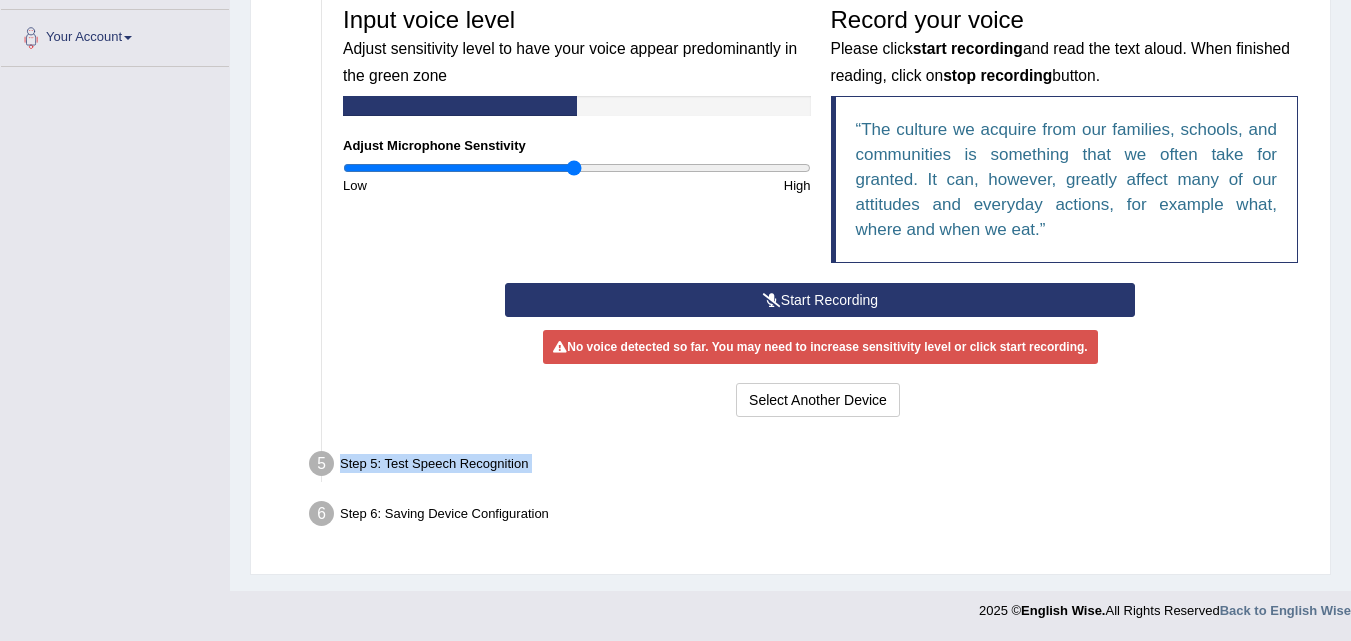 click on "Step 5: Test Speech Recognition" at bounding box center (810, 467) 